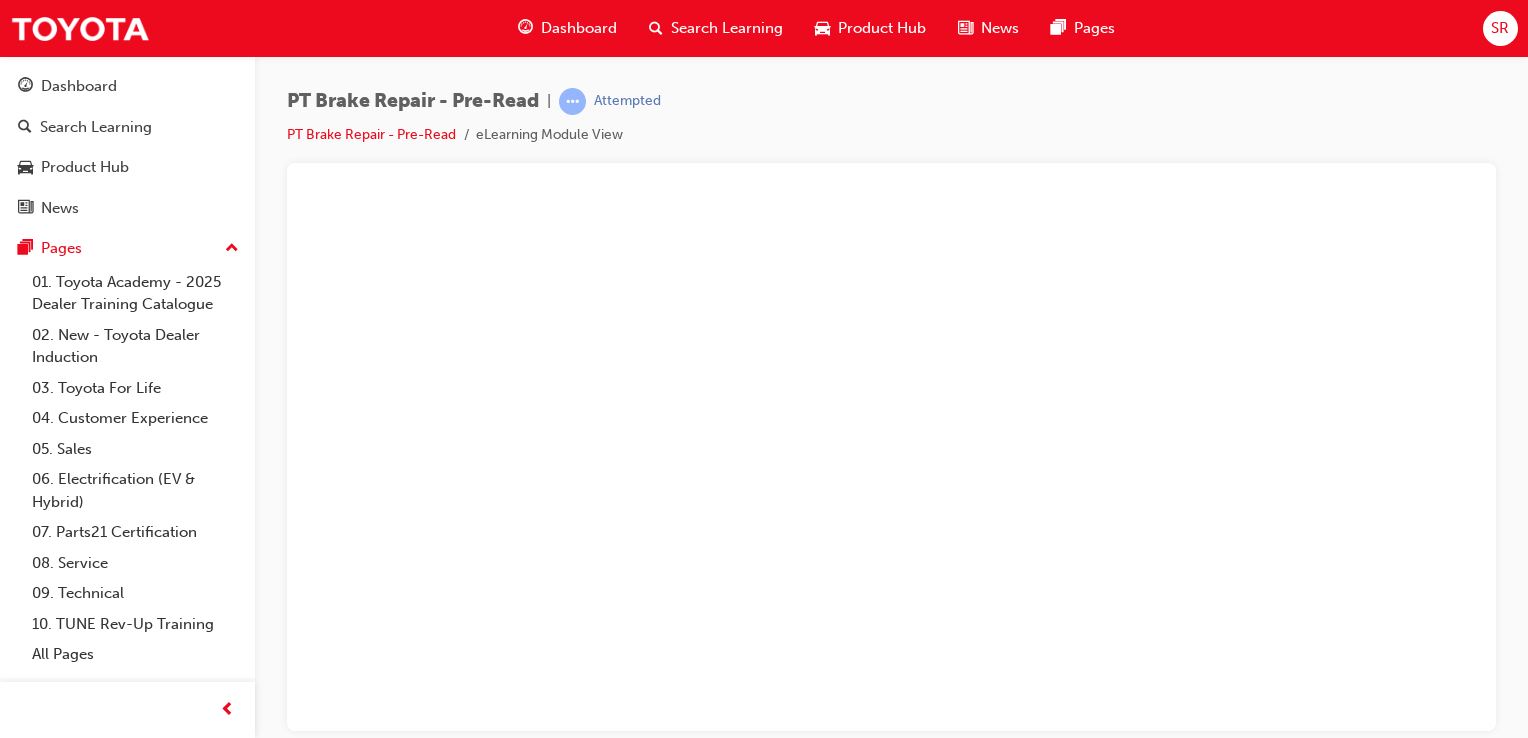 scroll, scrollTop: 0, scrollLeft: 0, axis: both 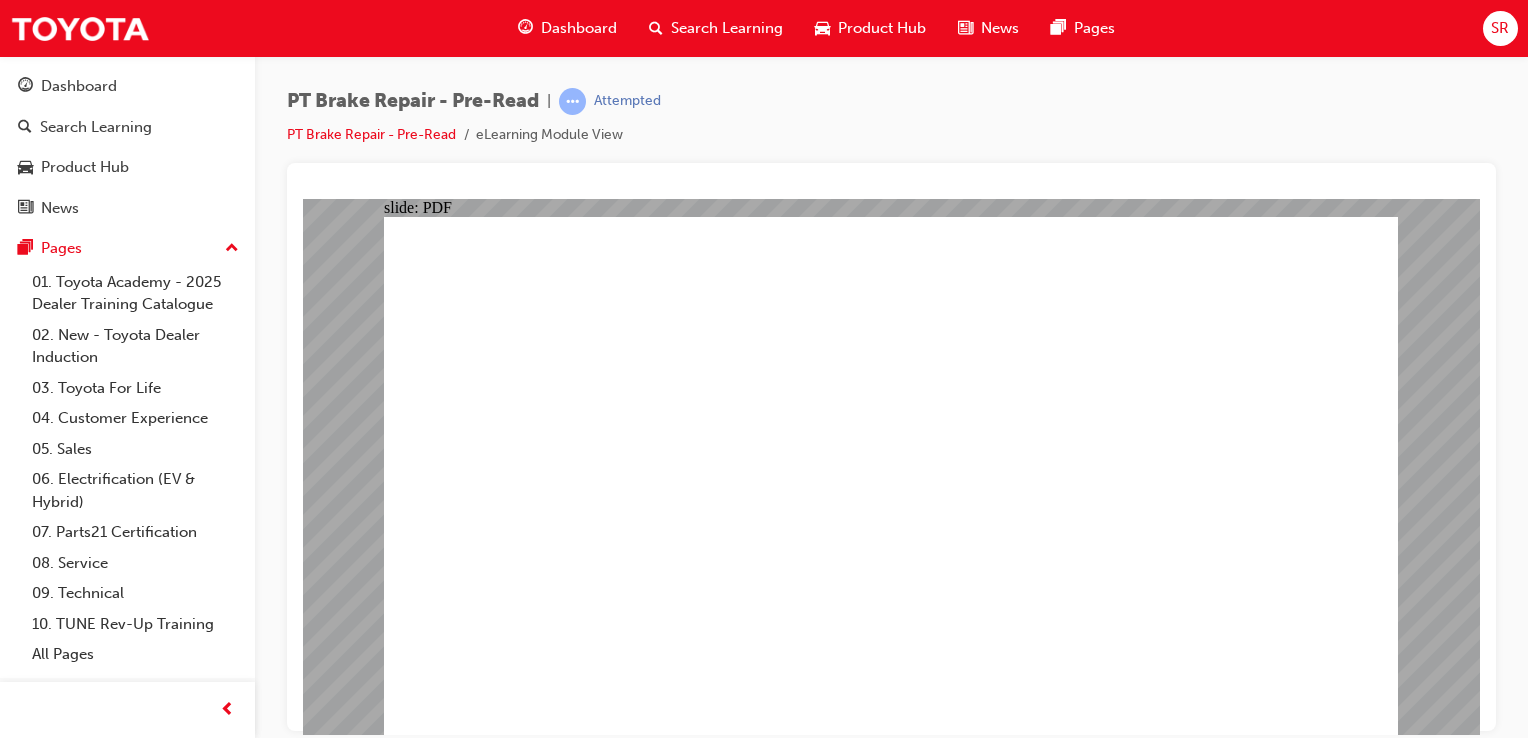 click 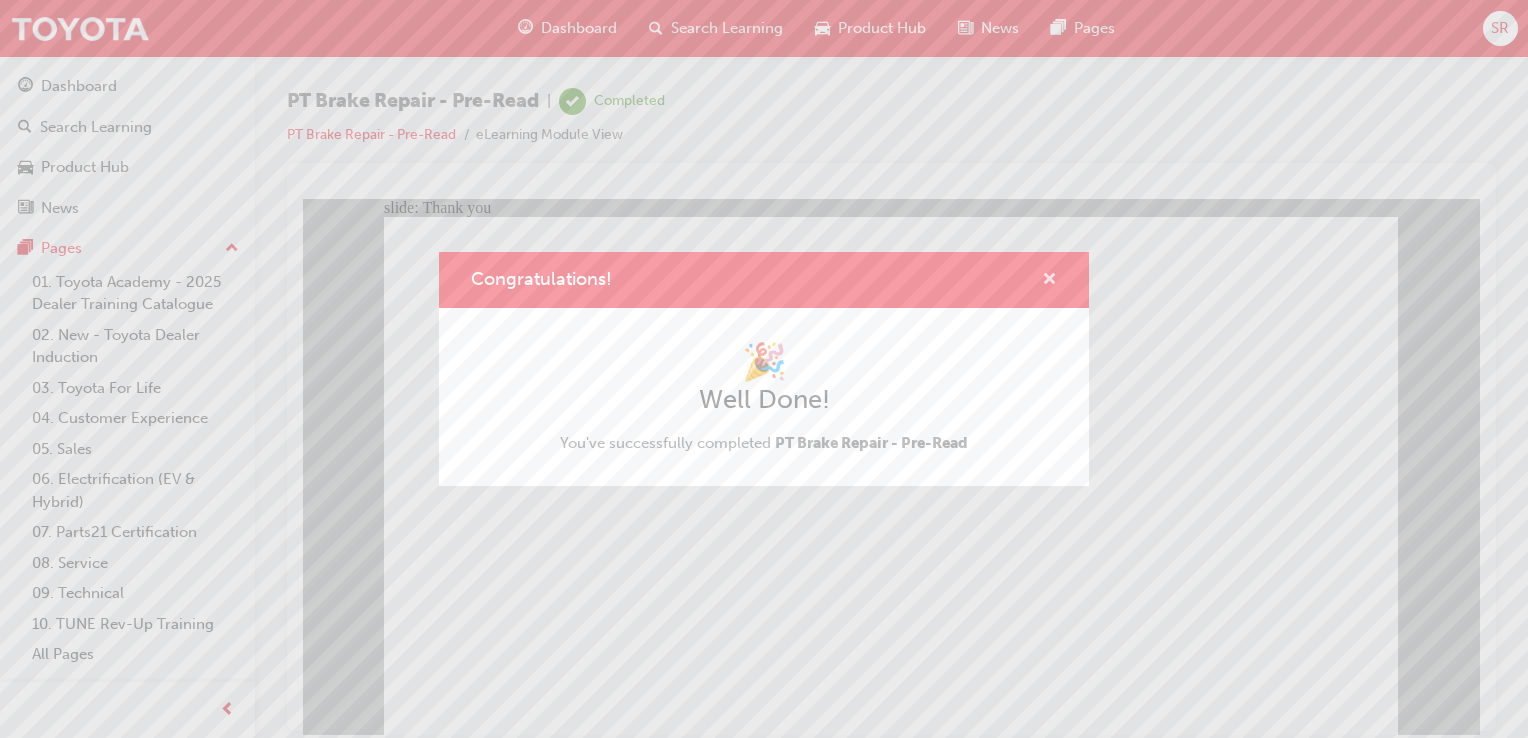 click at bounding box center [1049, 281] 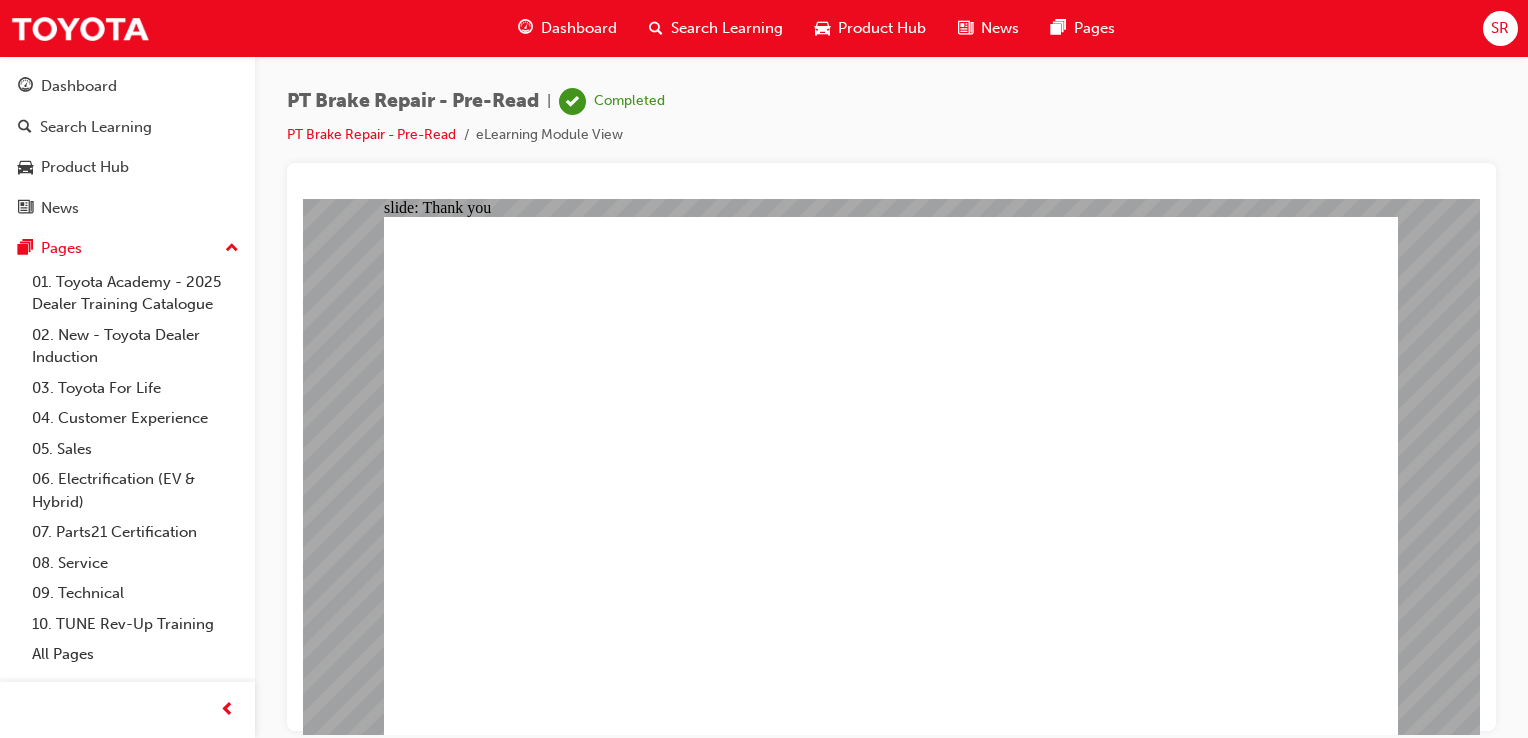 click 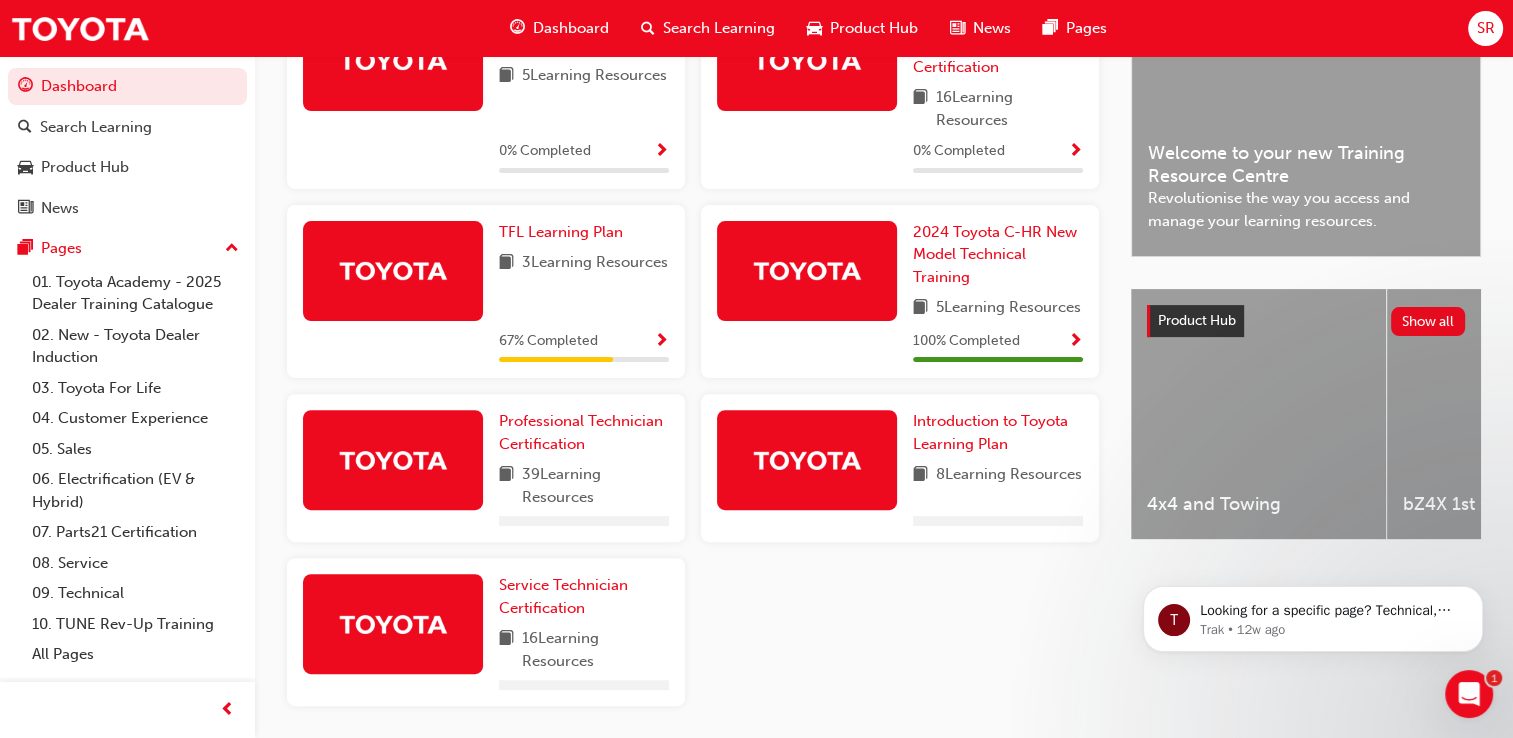 scroll, scrollTop: 600, scrollLeft: 0, axis: vertical 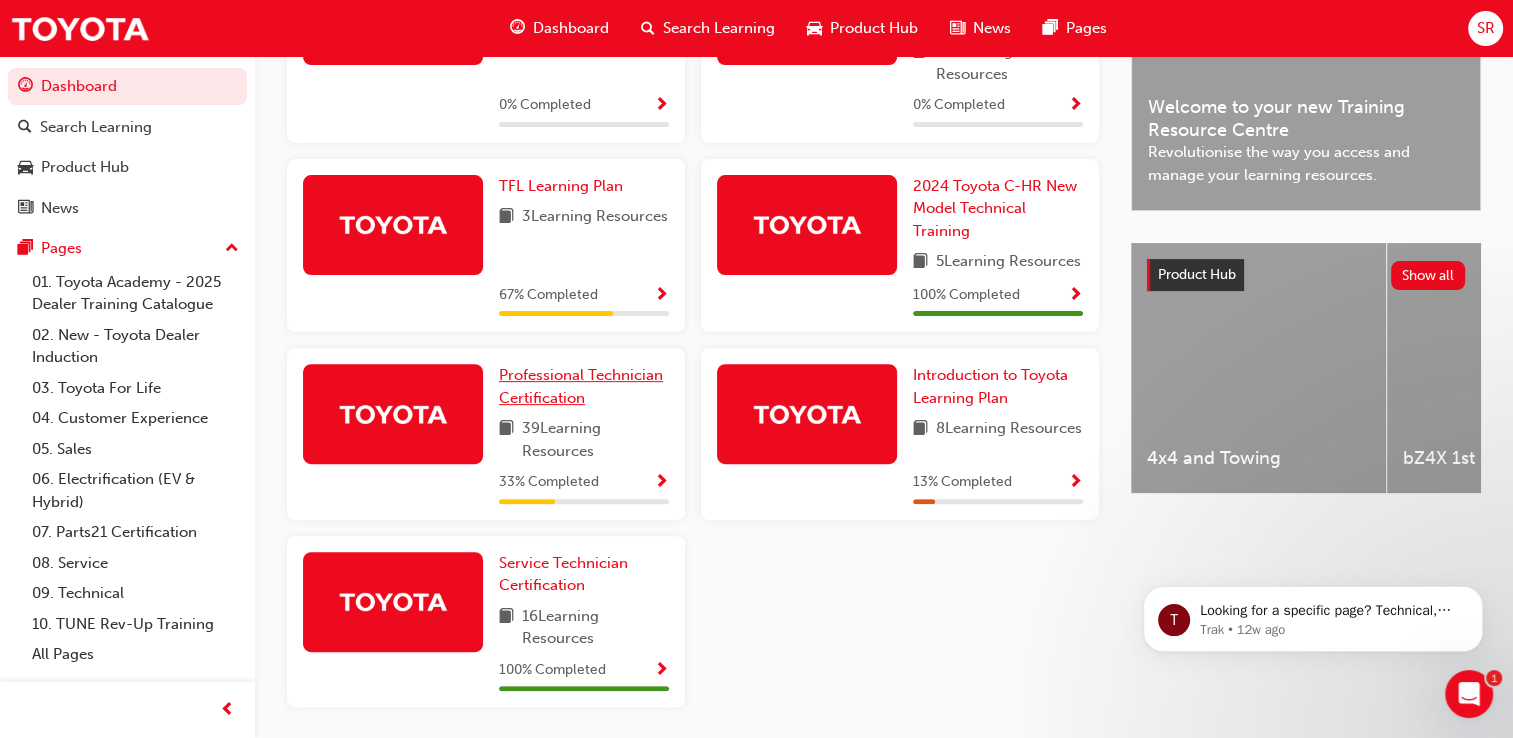 click on "Professional Technician Certification" at bounding box center (581, 386) 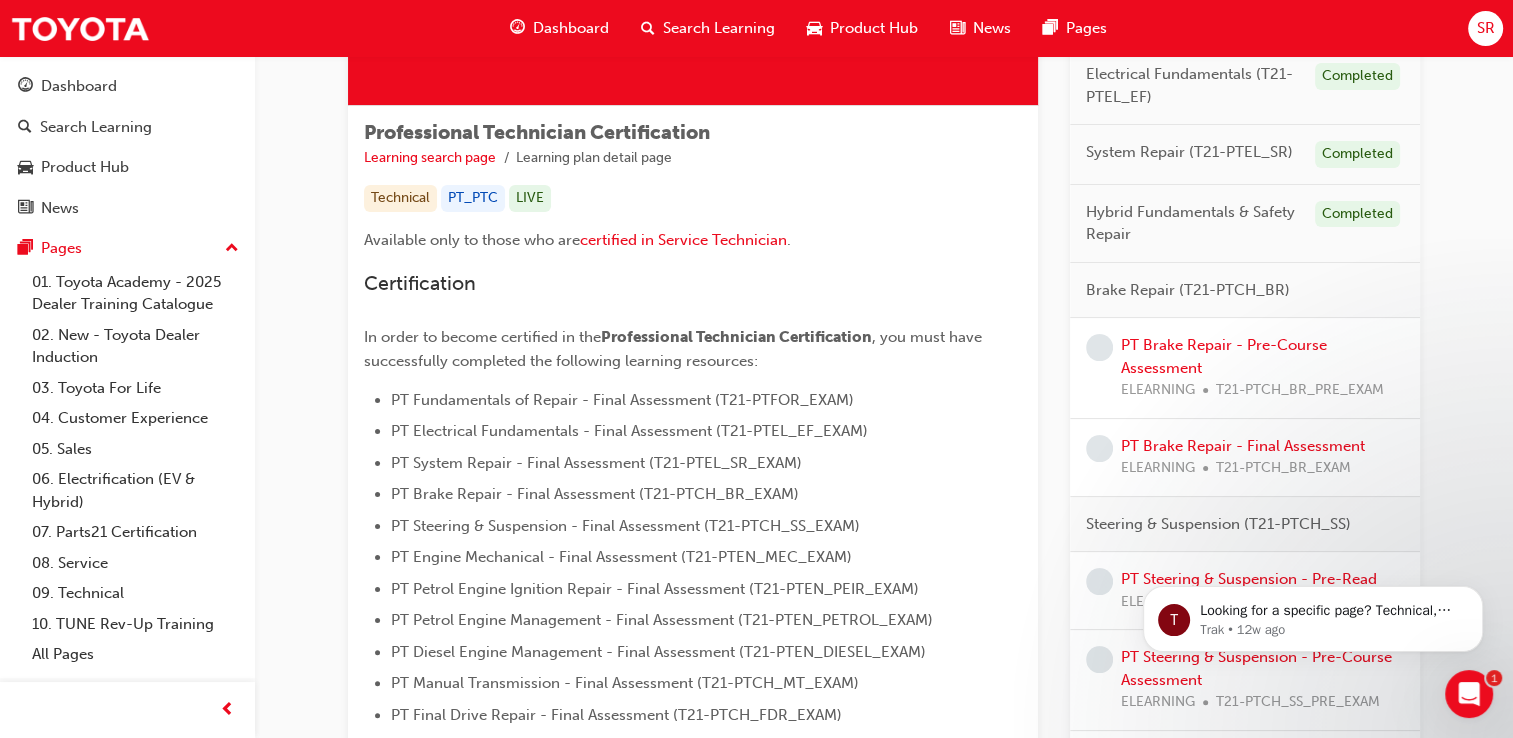 scroll, scrollTop: 300, scrollLeft: 0, axis: vertical 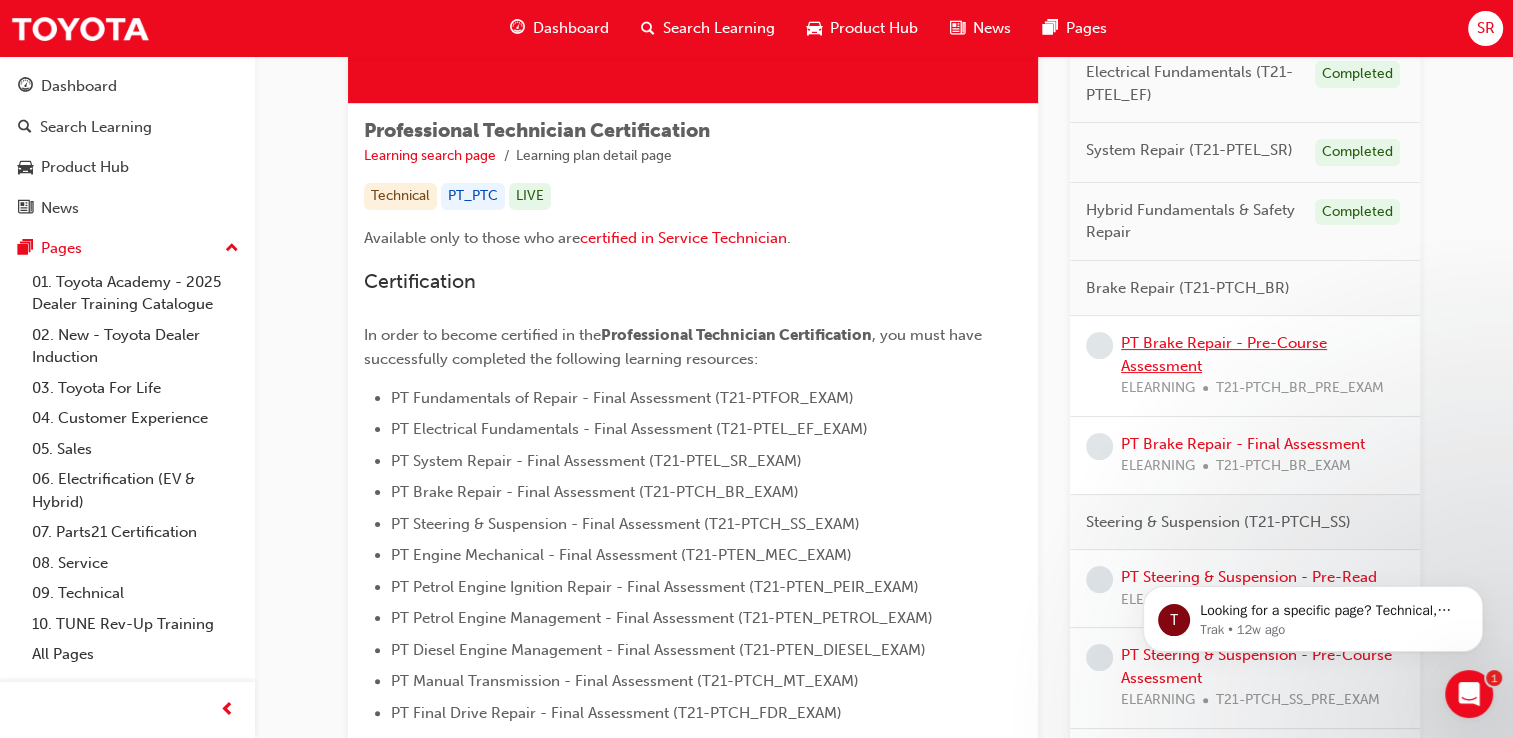 click on "PT Brake Repair - Pre-Course Assessment" at bounding box center [1224, 354] 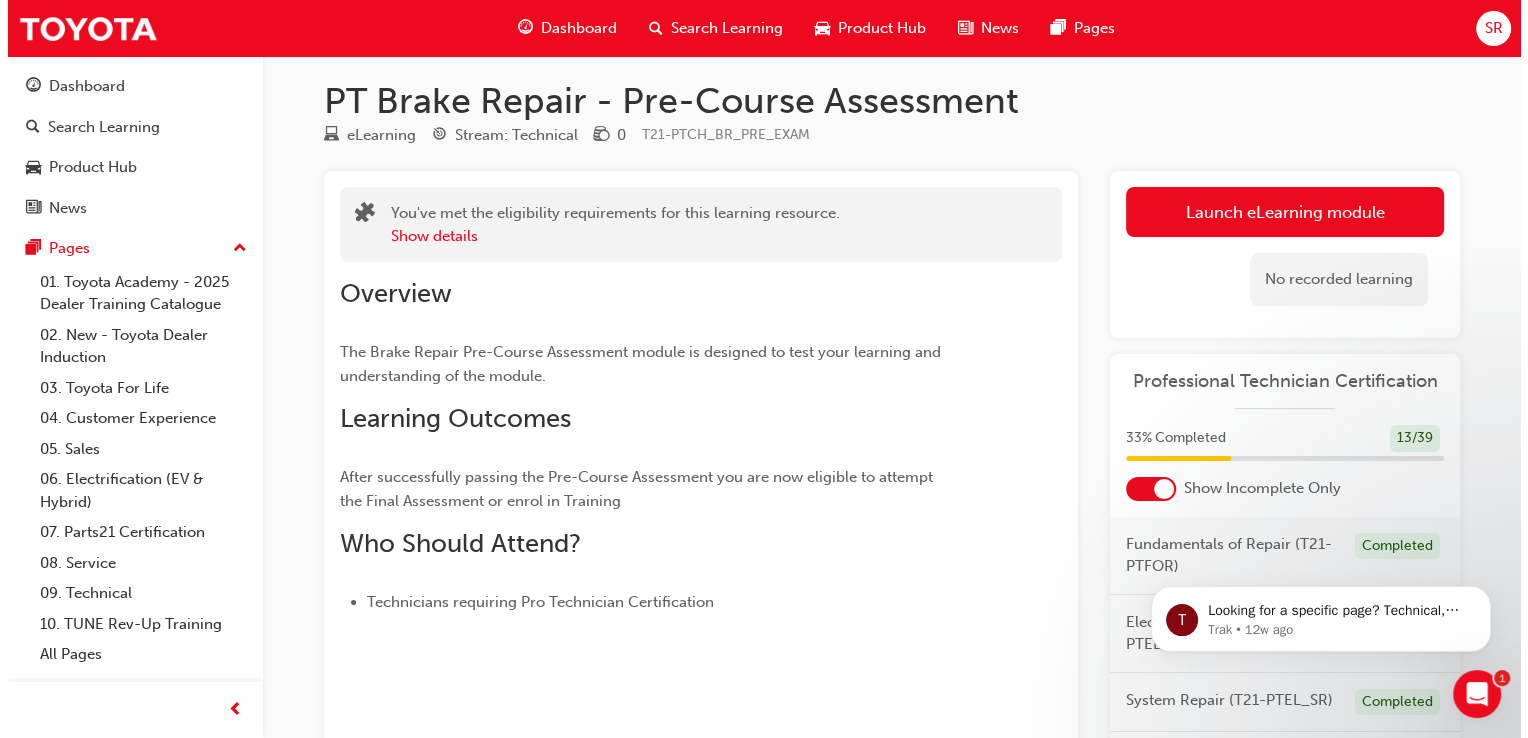 scroll, scrollTop: 0, scrollLeft: 0, axis: both 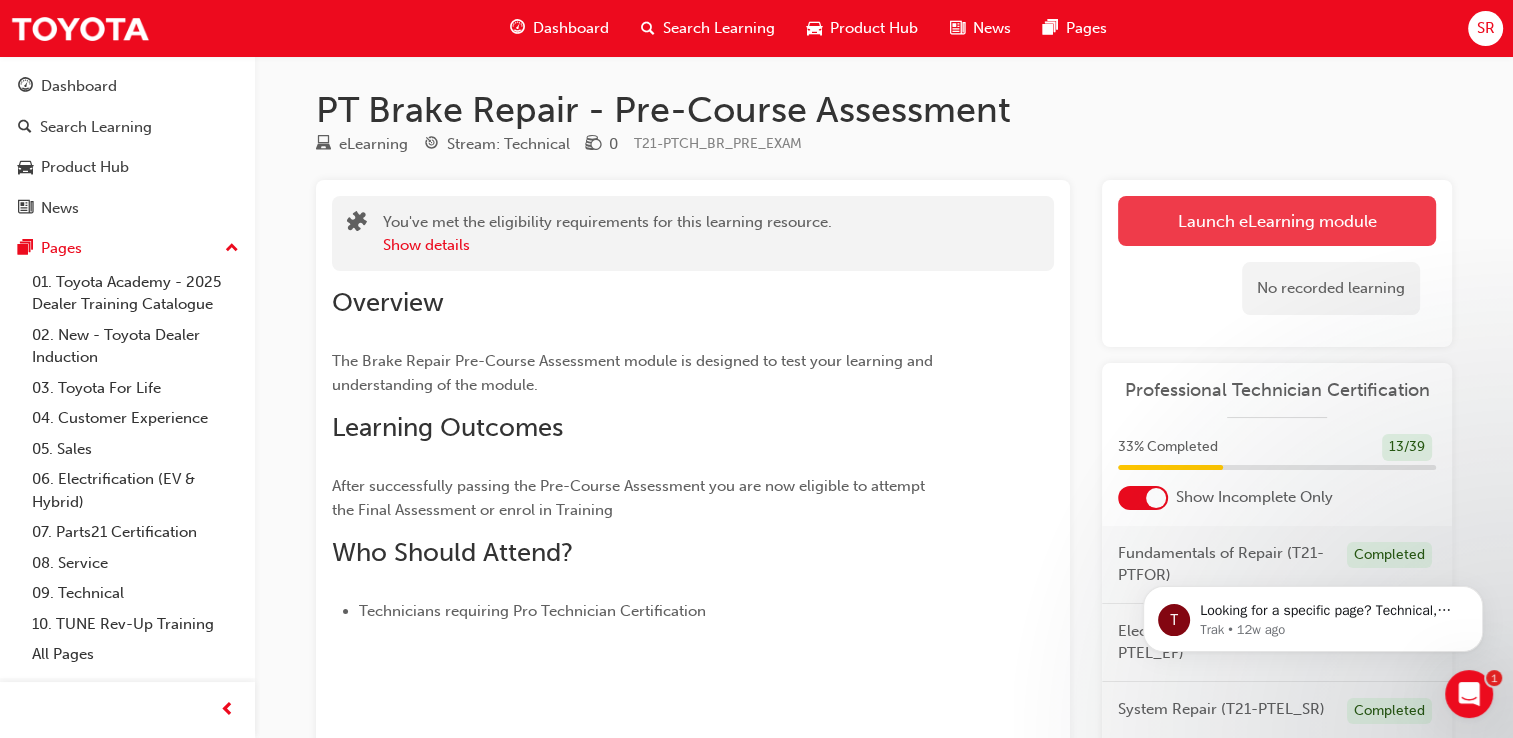 click on "Launch eLearning module" at bounding box center [1277, 221] 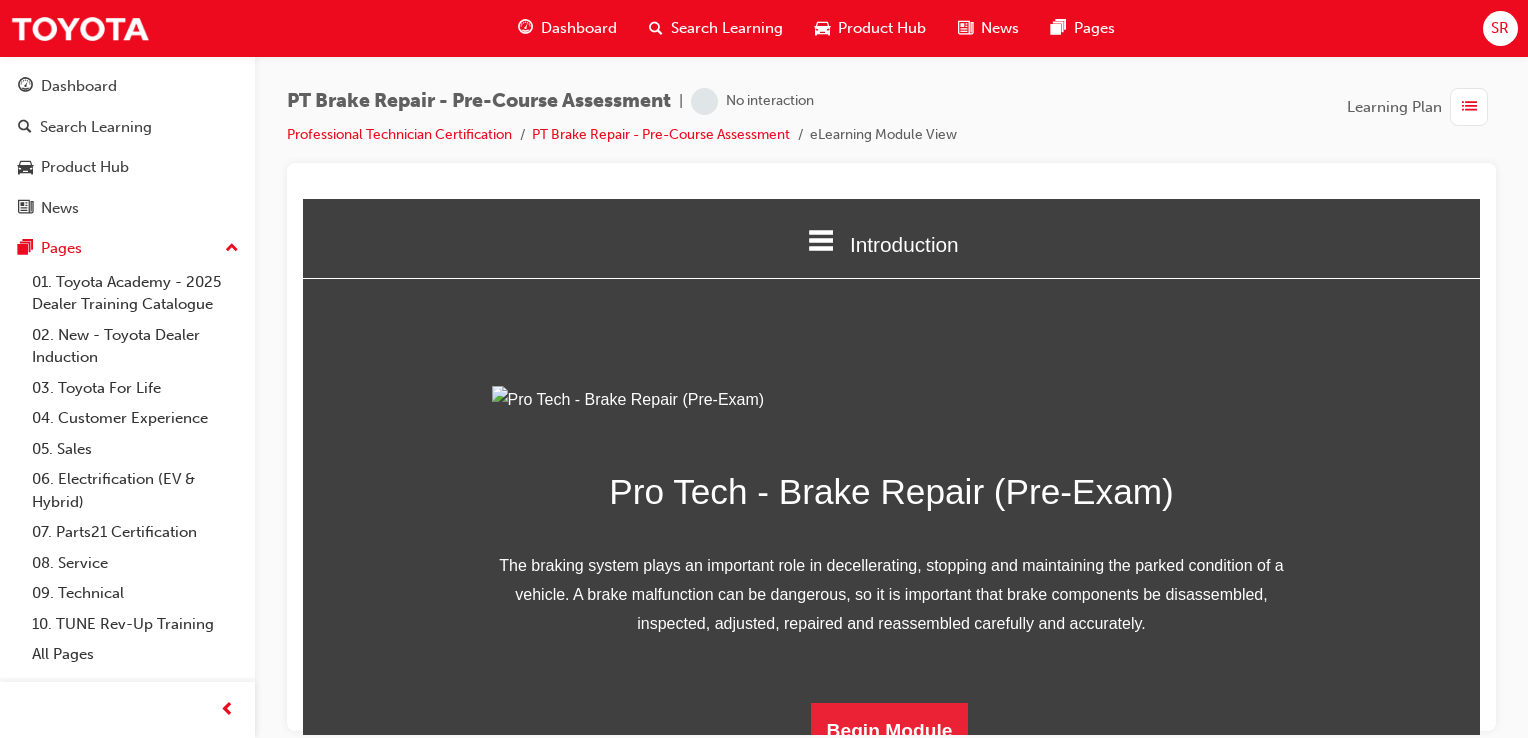 scroll, scrollTop: 243, scrollLeft: 0, axis: vertical 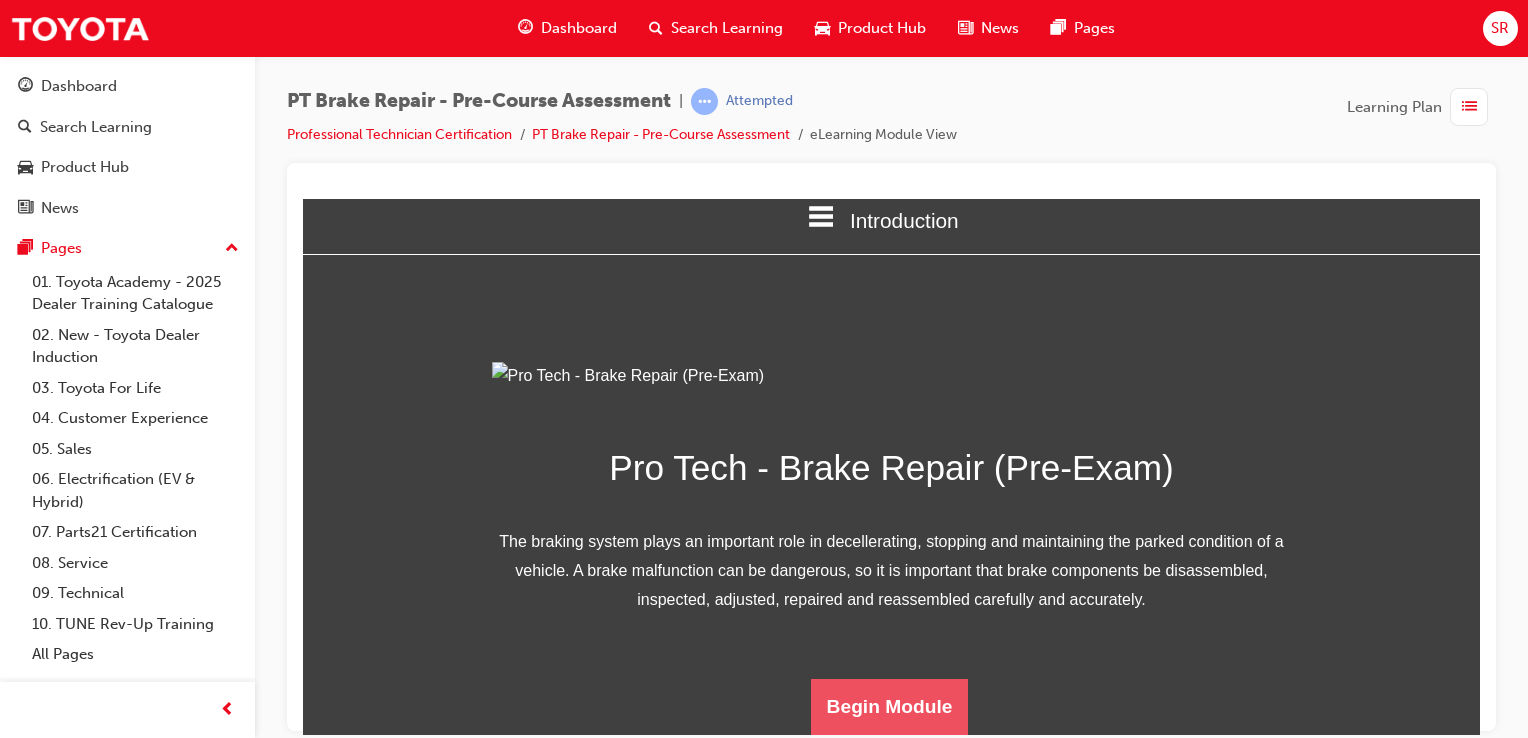 click on "Begin Module" at bounding box center [890, 706] 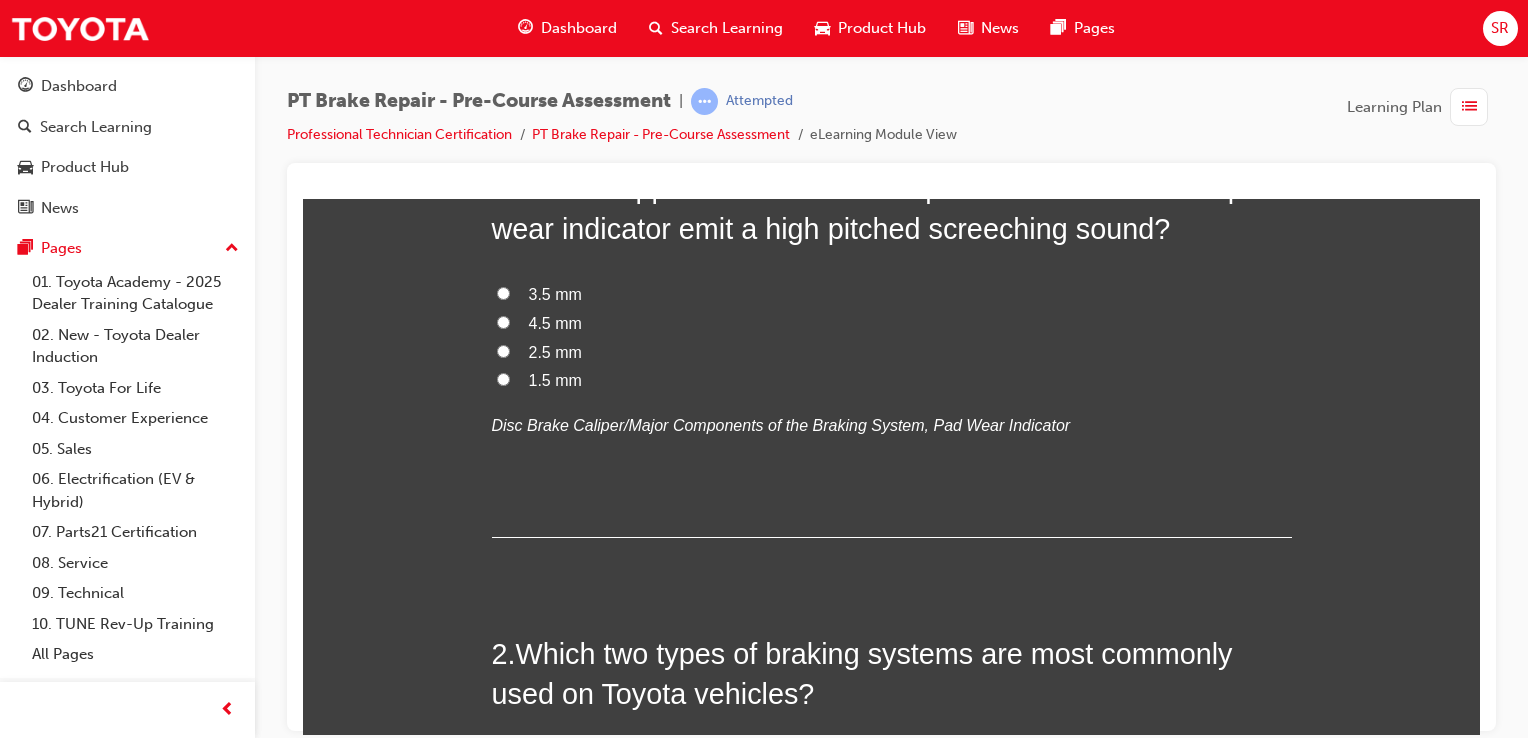 scroll, scrollTop: 0, scrollLeft: 0, axis: both 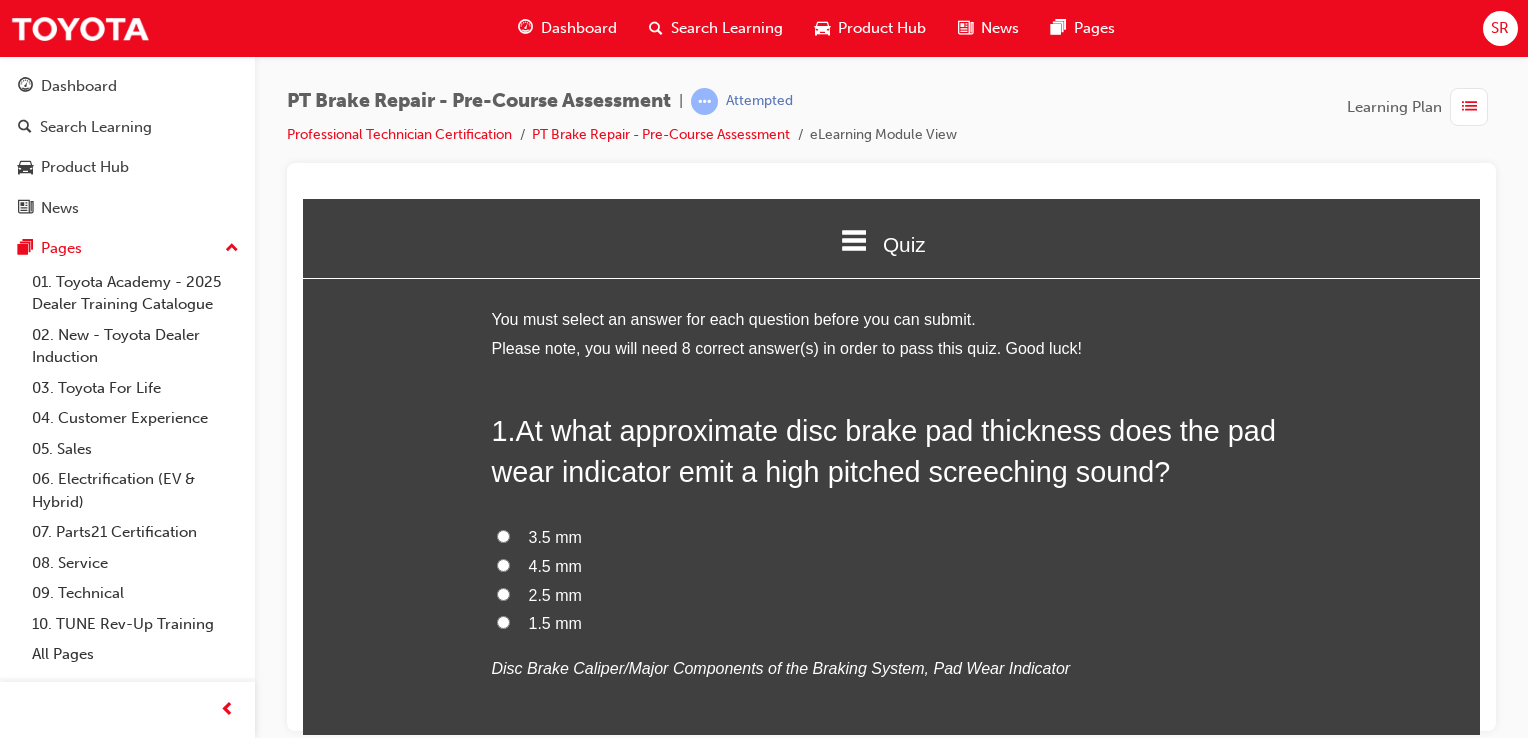click on "1.5 mm" at bounding box center [503, 621] 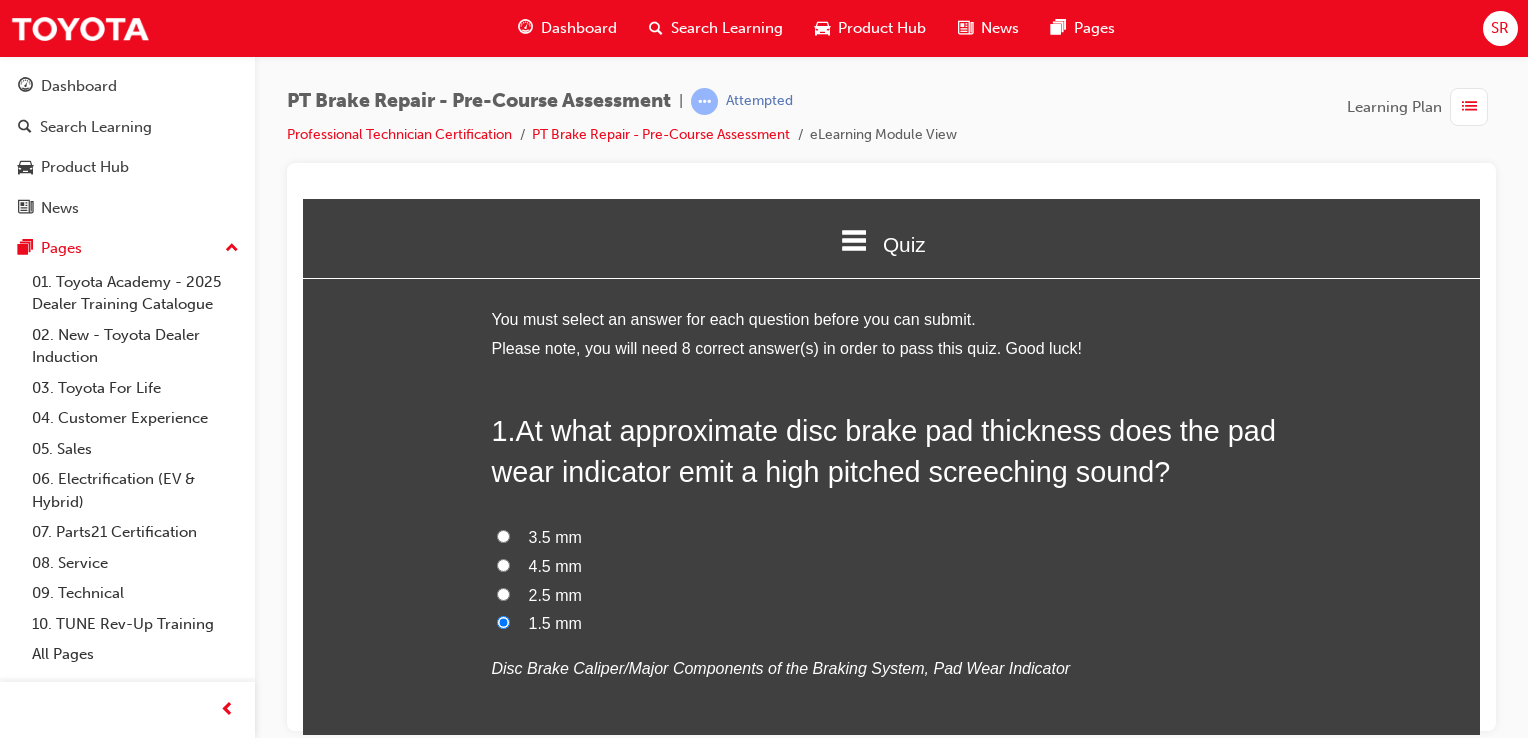 radio on "true" 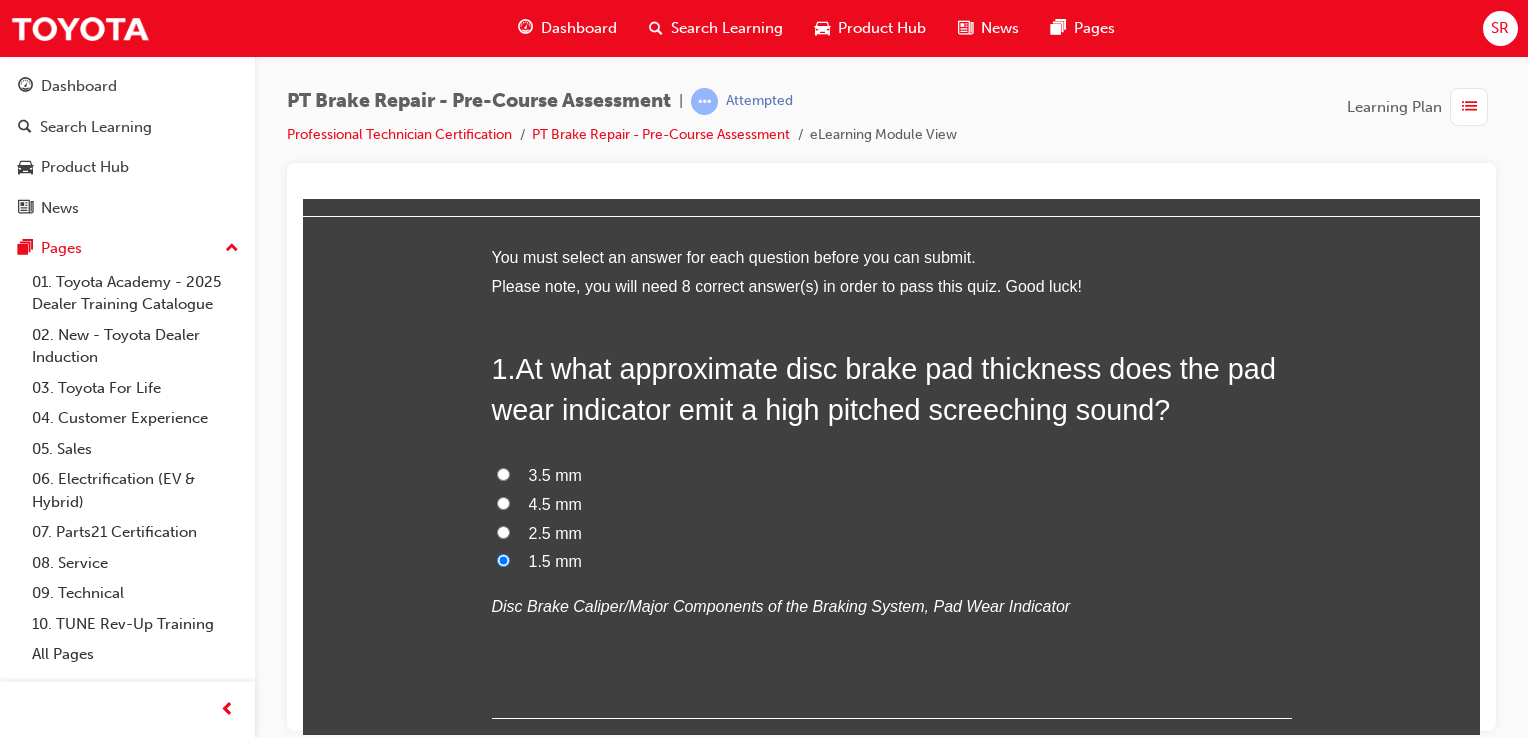 scroll, scrollTop: 400, scrollLeft: 0, axis: vertical 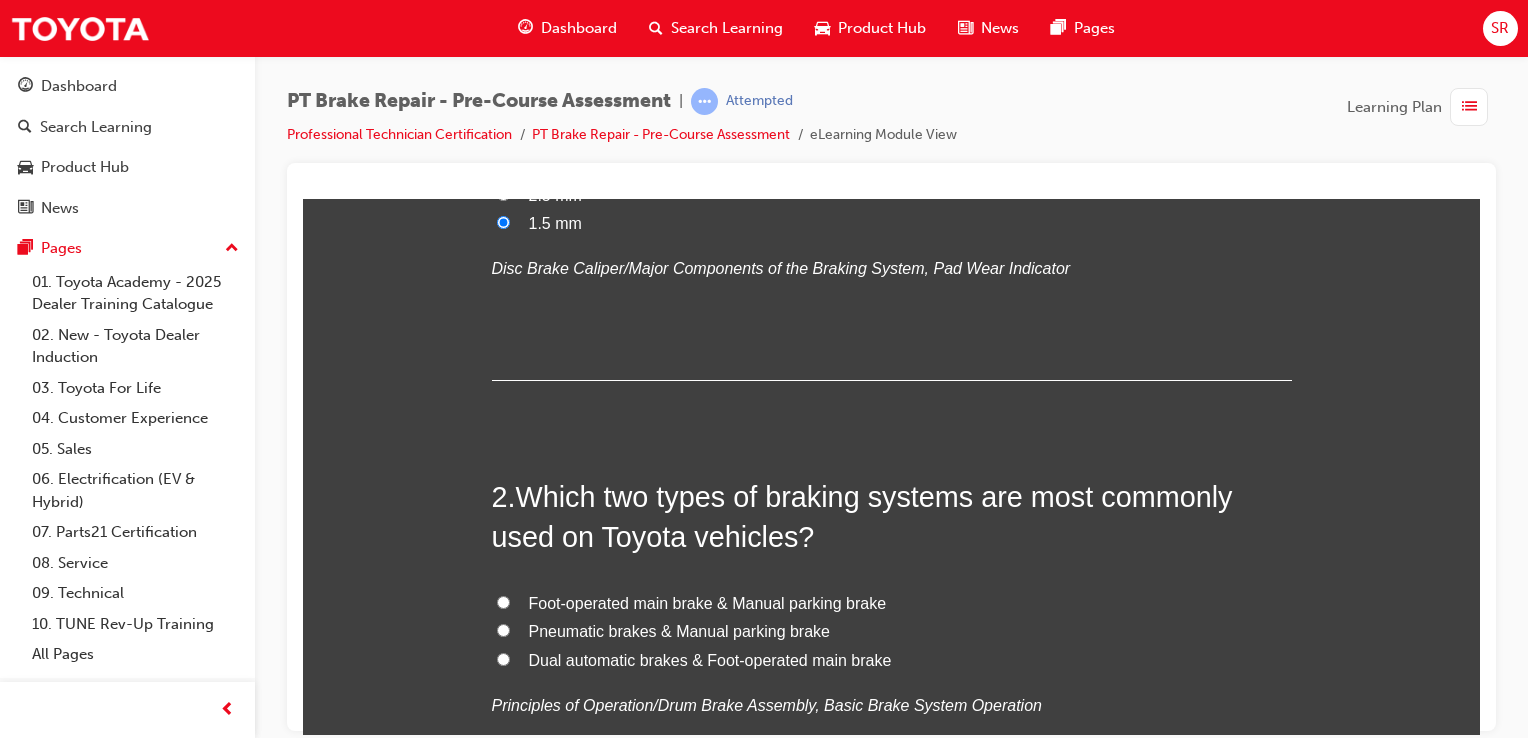 click on "Foot-operated main brake & Manual parking brake" at bounding box center [503, 601] 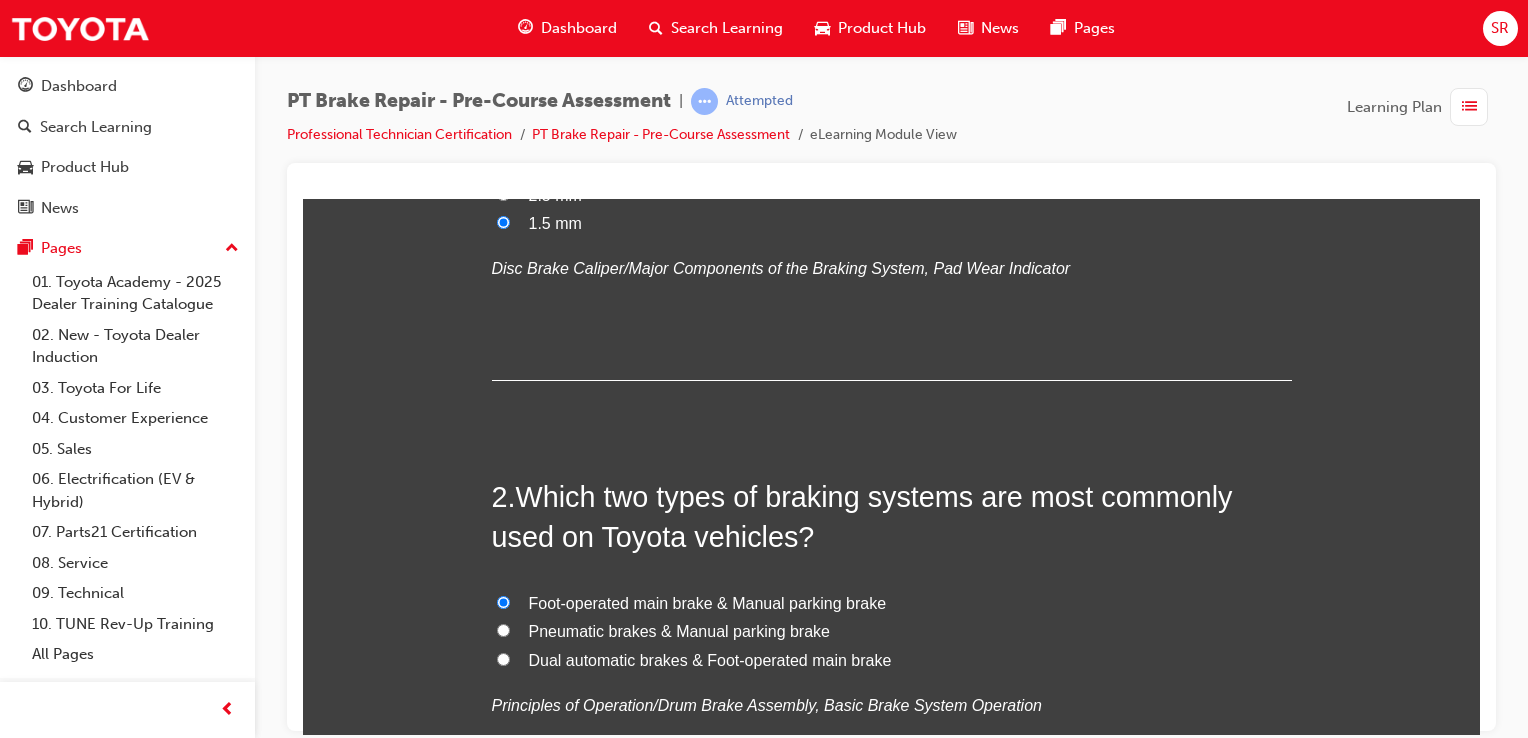 radio on "true" 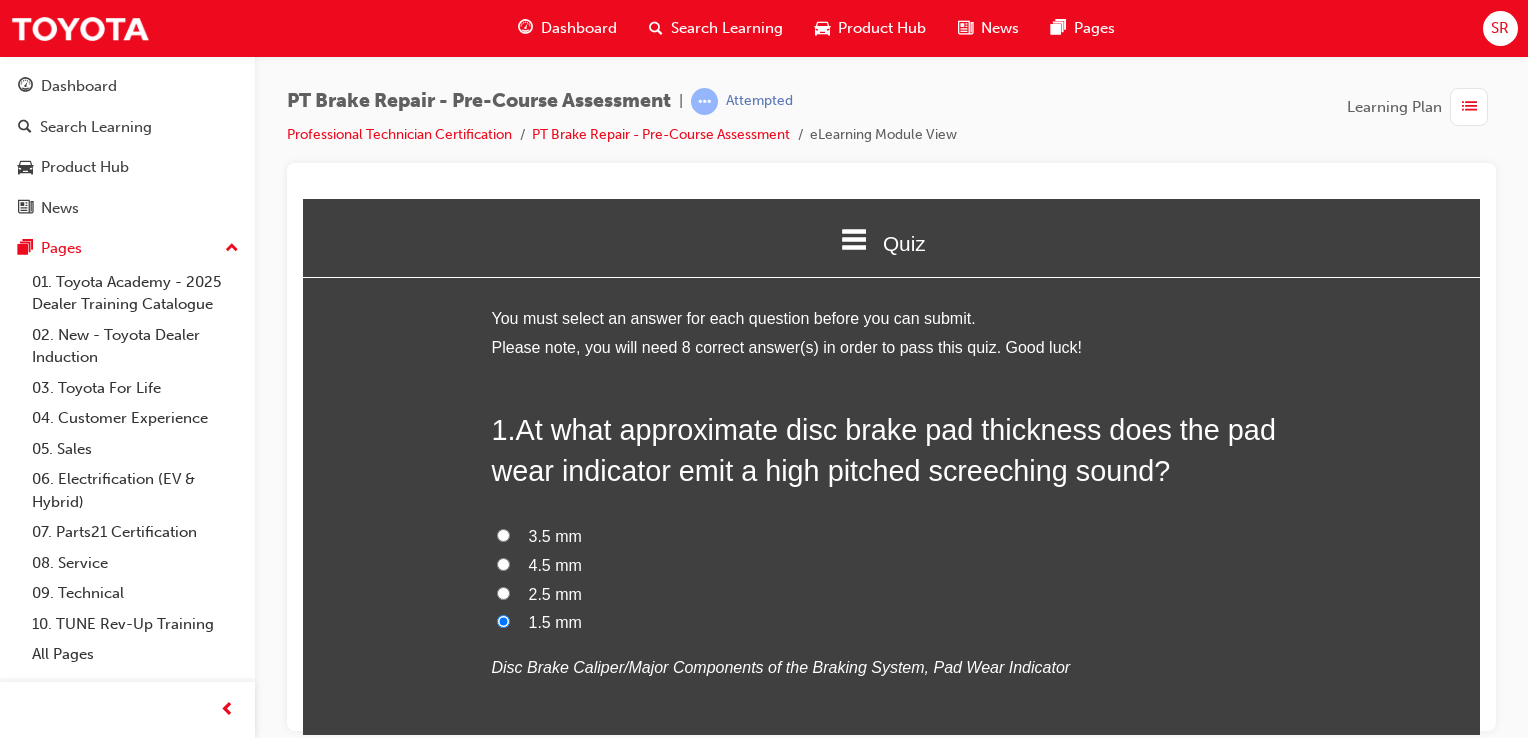 scroll, scrollTop: 0, scrollLeft: 0, axis: both 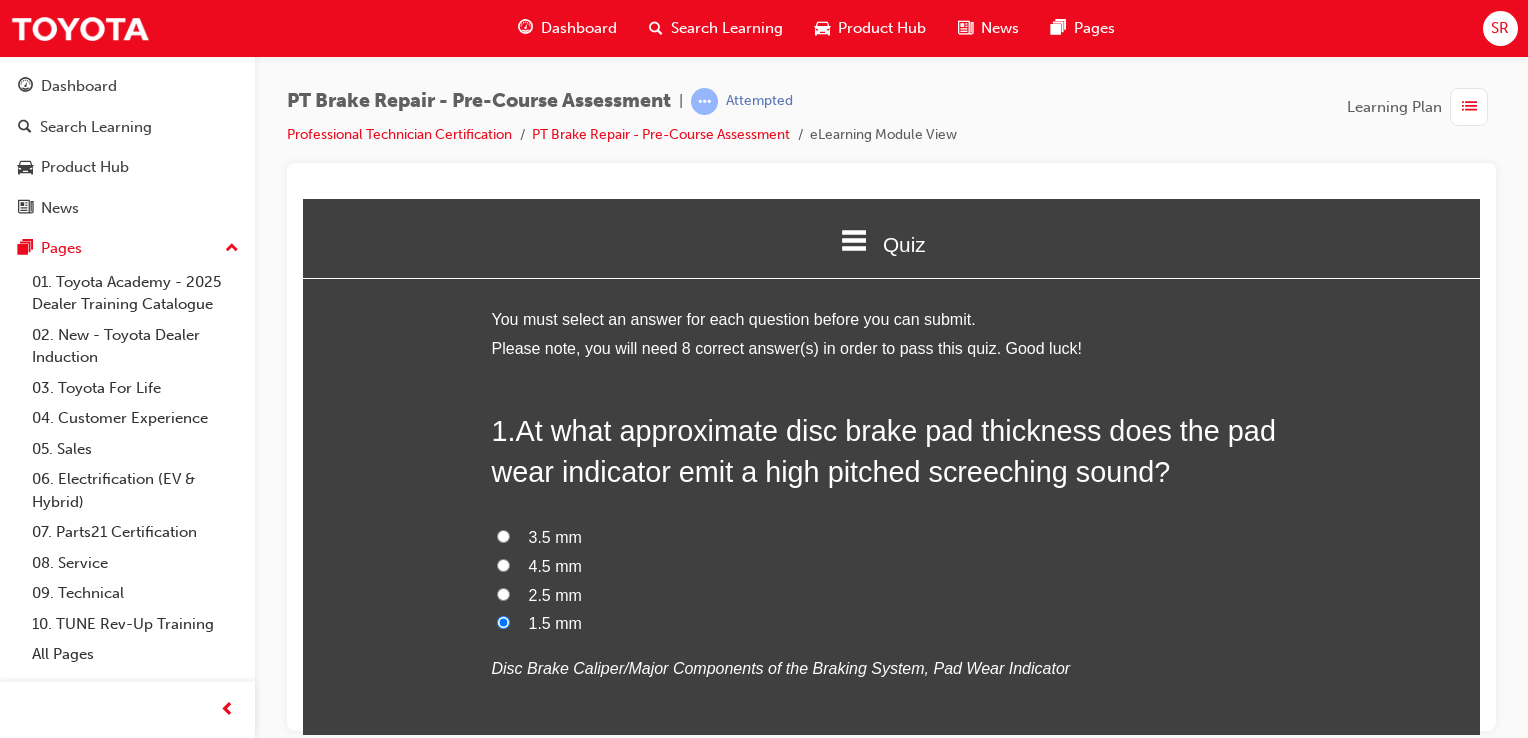 click on "2.5 mm" at bounding box center (503, 593) 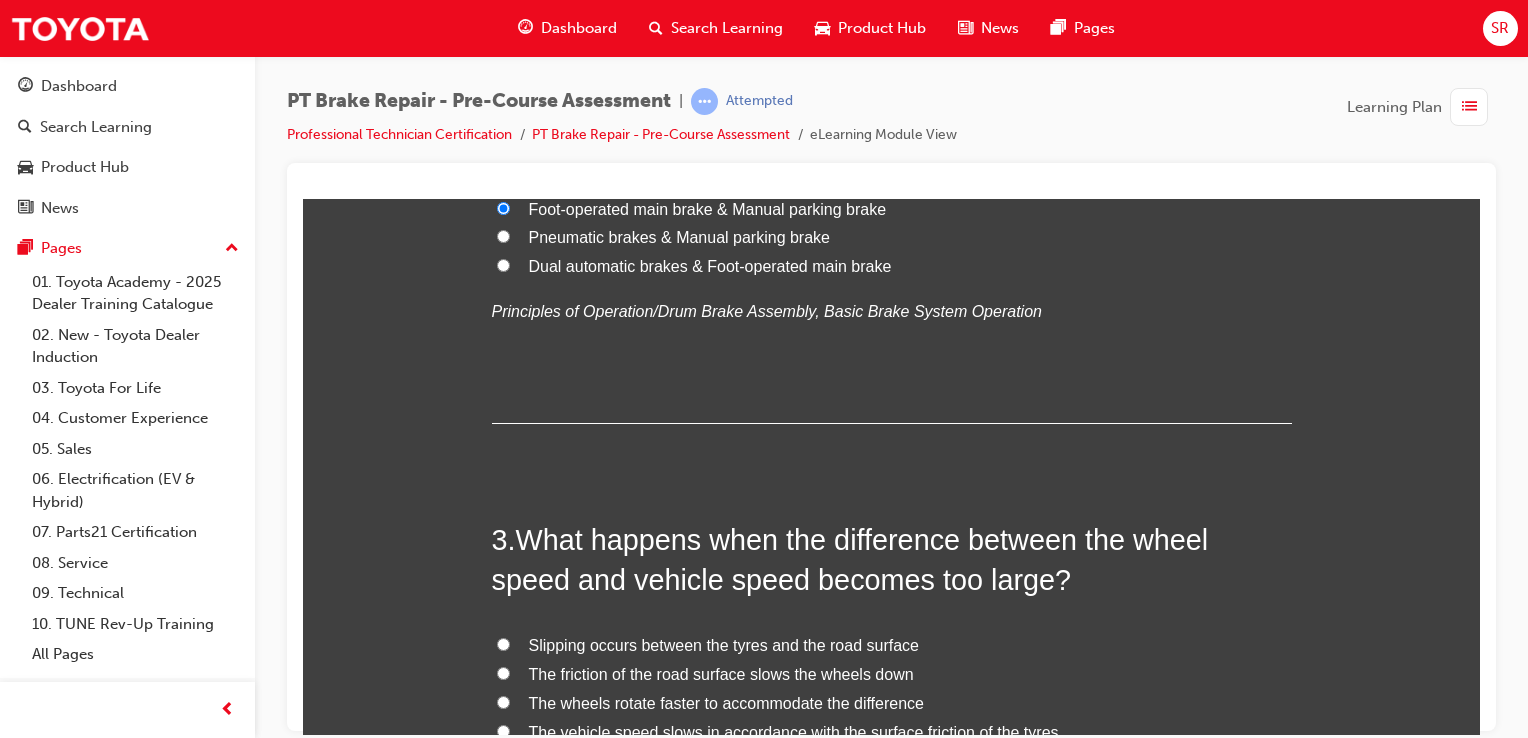 scroll, scrollTop: 900, scrollLeft: 0, axis: vertical 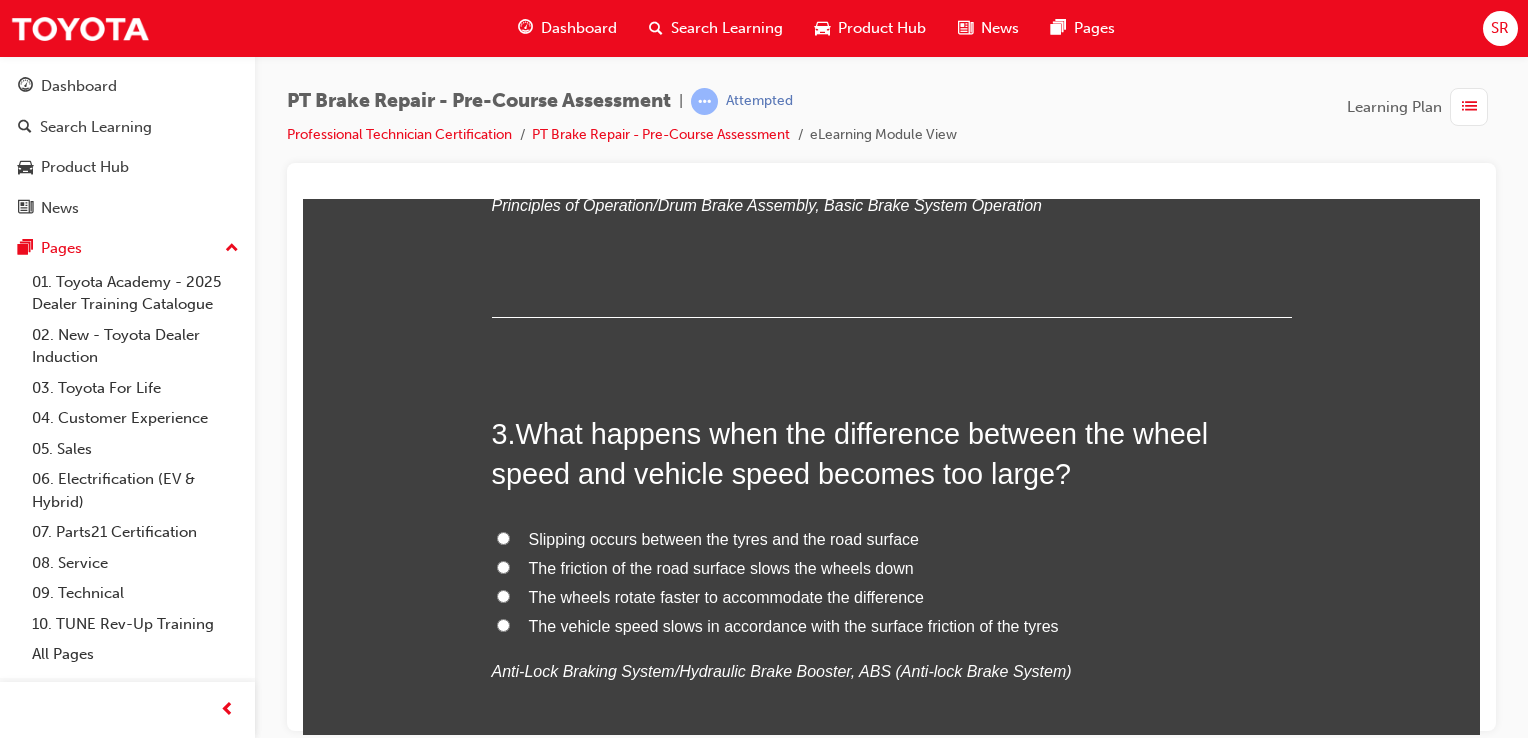 click on "Slipping occurs between the tyres and the road surface" at bounding box center [724, 538] 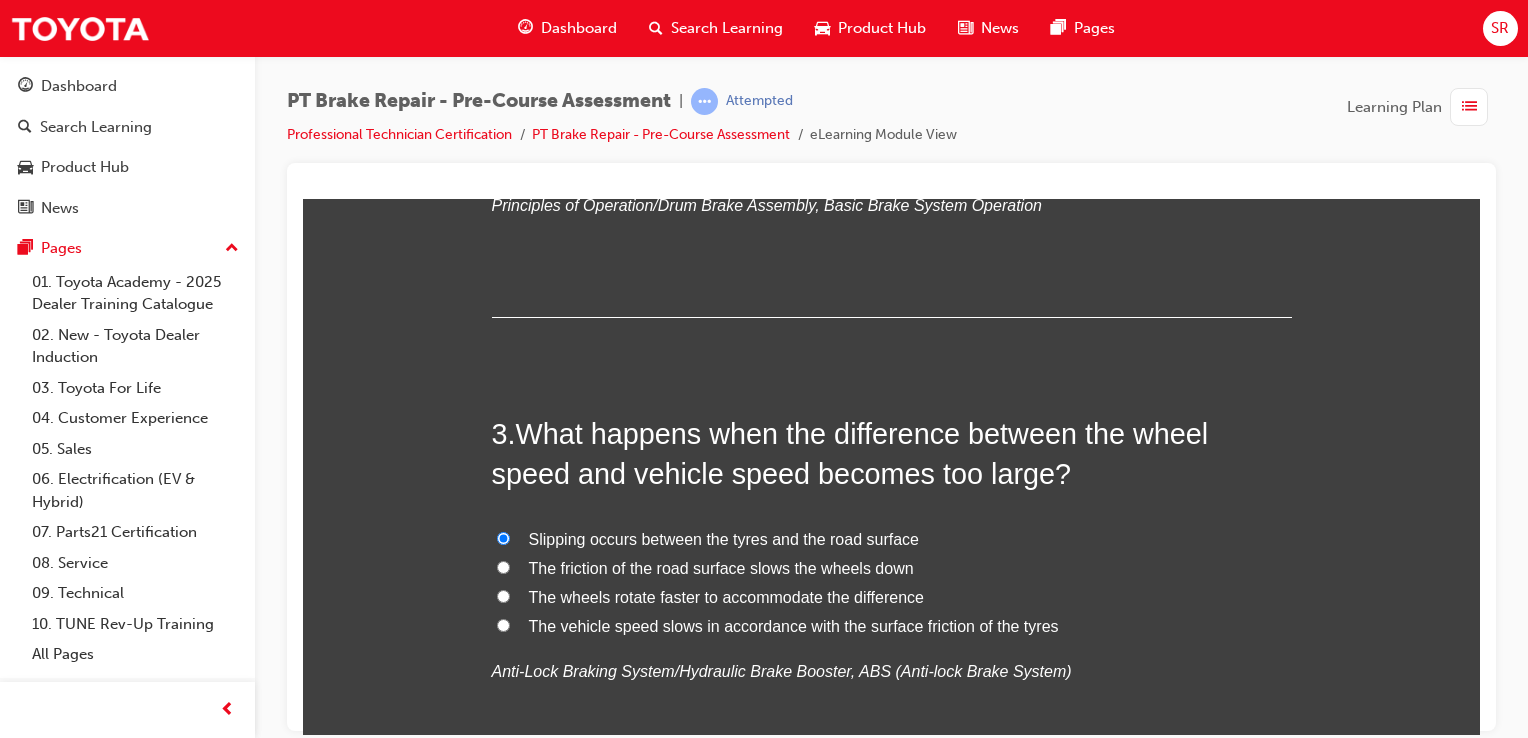 radio on "true" 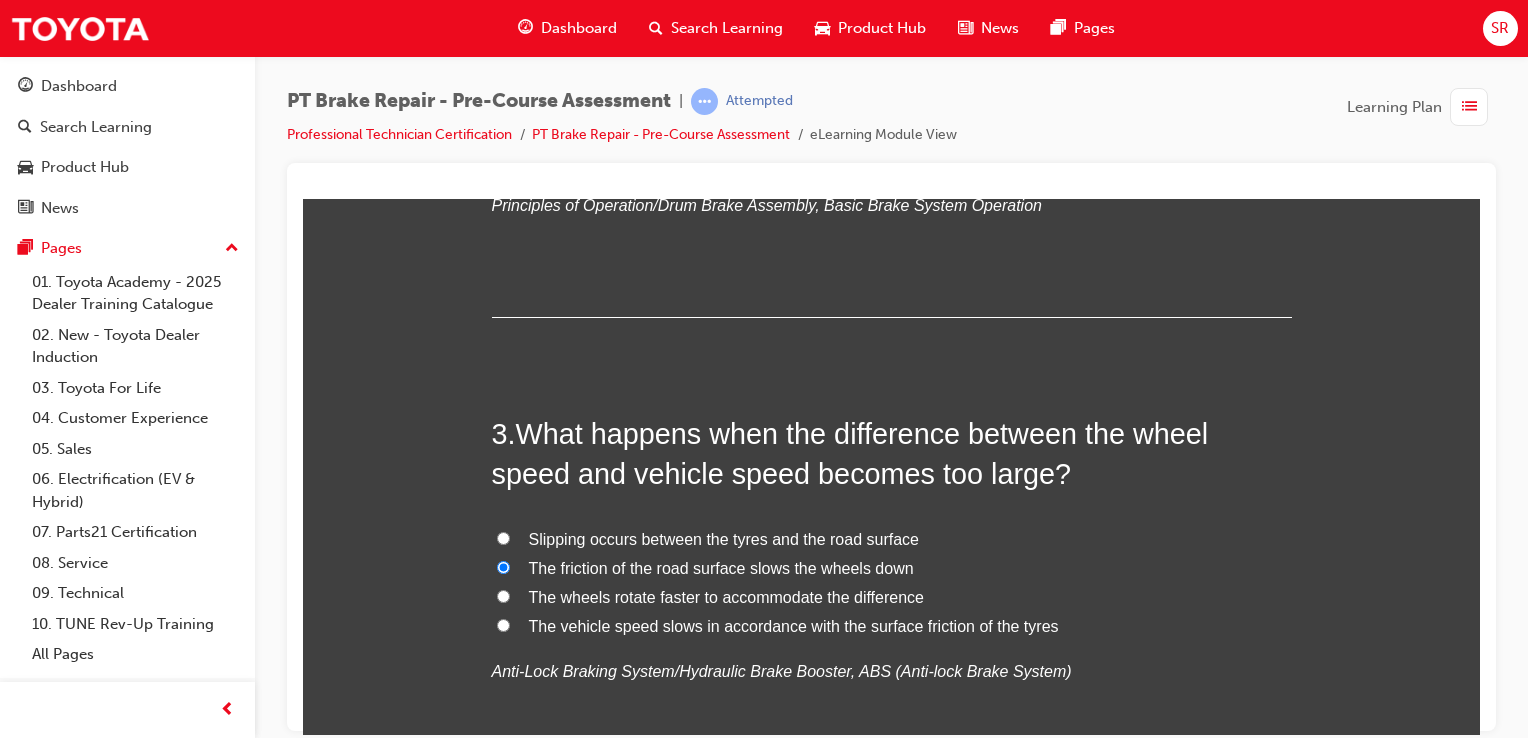 click on "Slipping occurs between the tyres and the road surface" at bounding box center [724, 538] 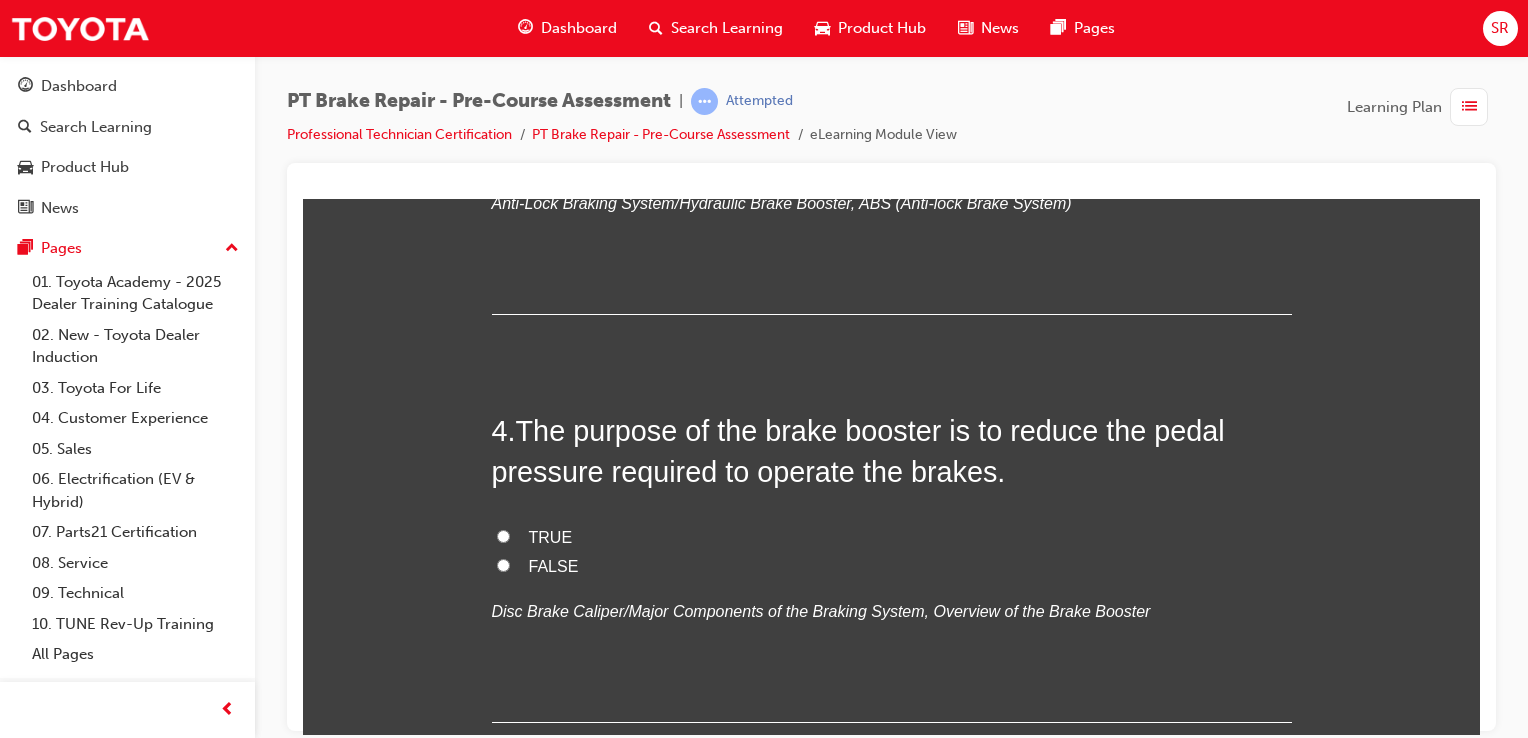 scroll, scrollTop: 1400, scrollLeft: 0, axis: vertical 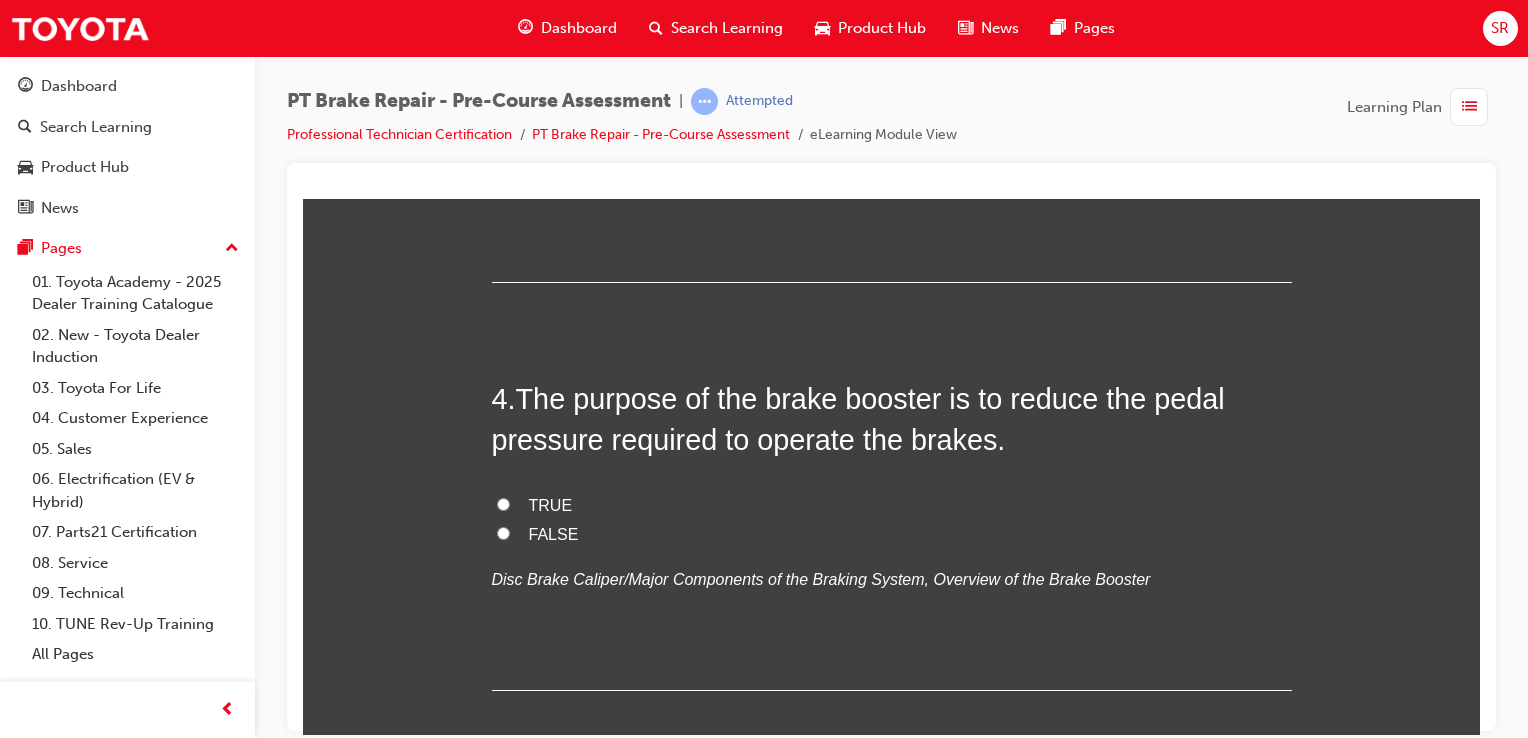 click on "TRUE" at bounding box center [892, 505] 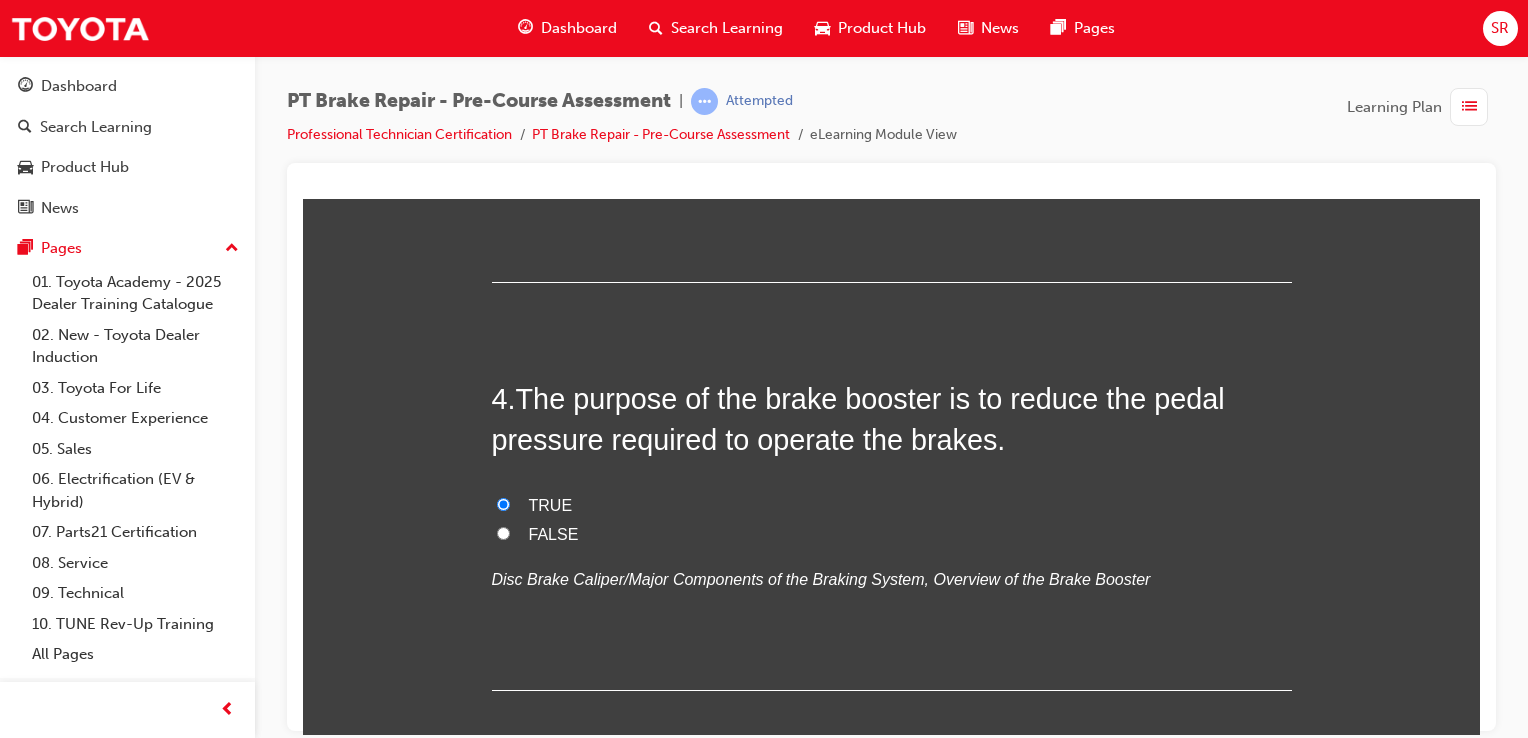 radio on "true" 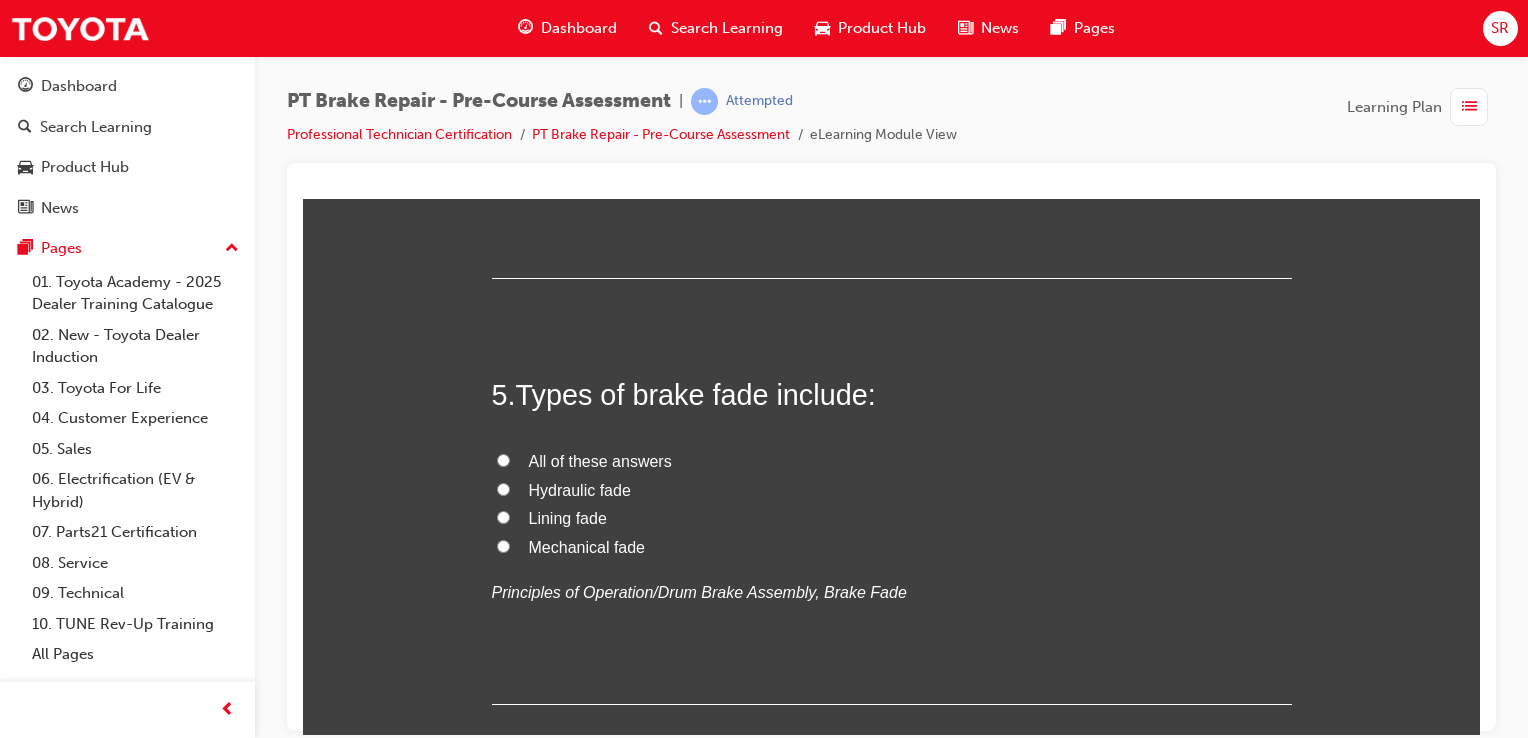 scroll, scrollTop: 1900, scrollLeft: 0, axis: vertical 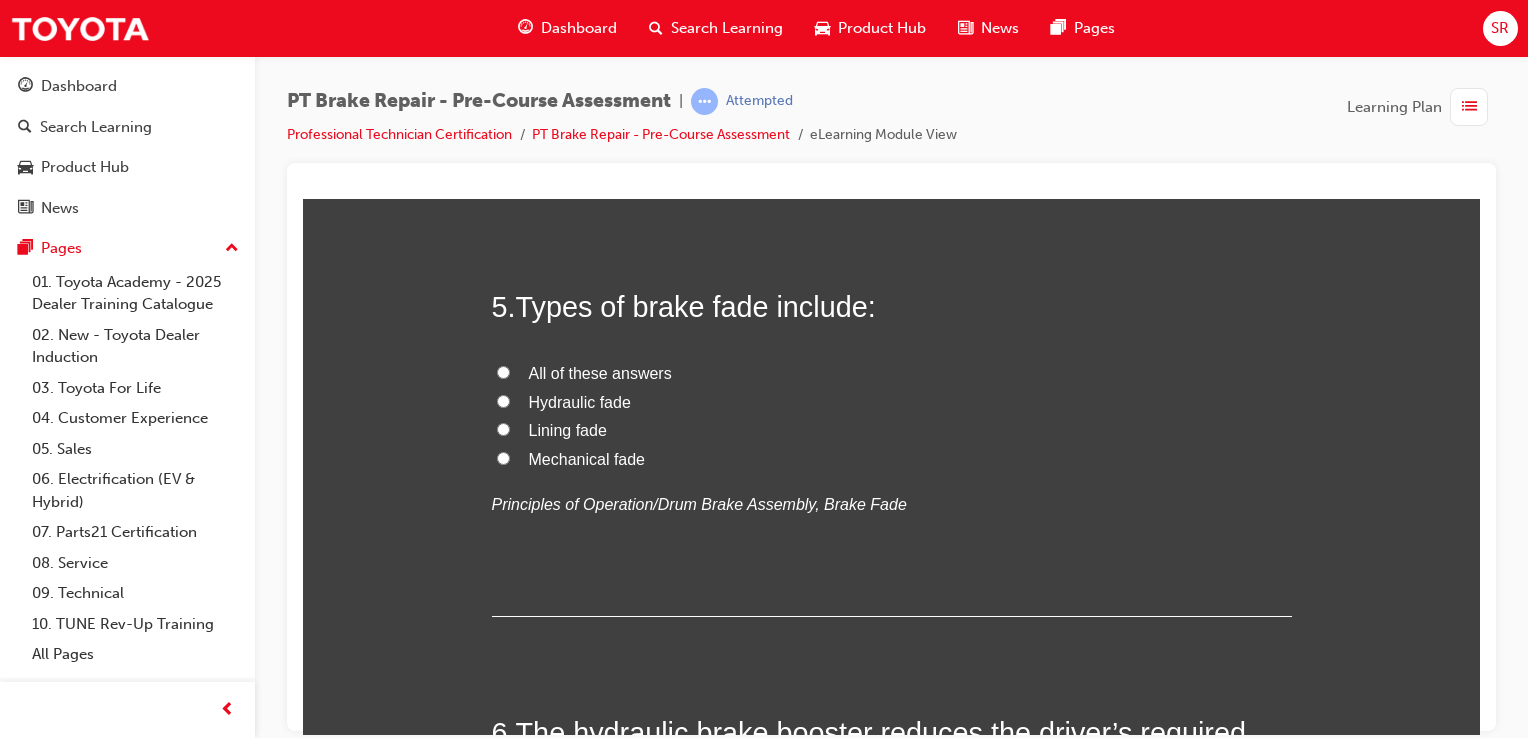 click on "All of these answers" at bounding box center [503, 371] 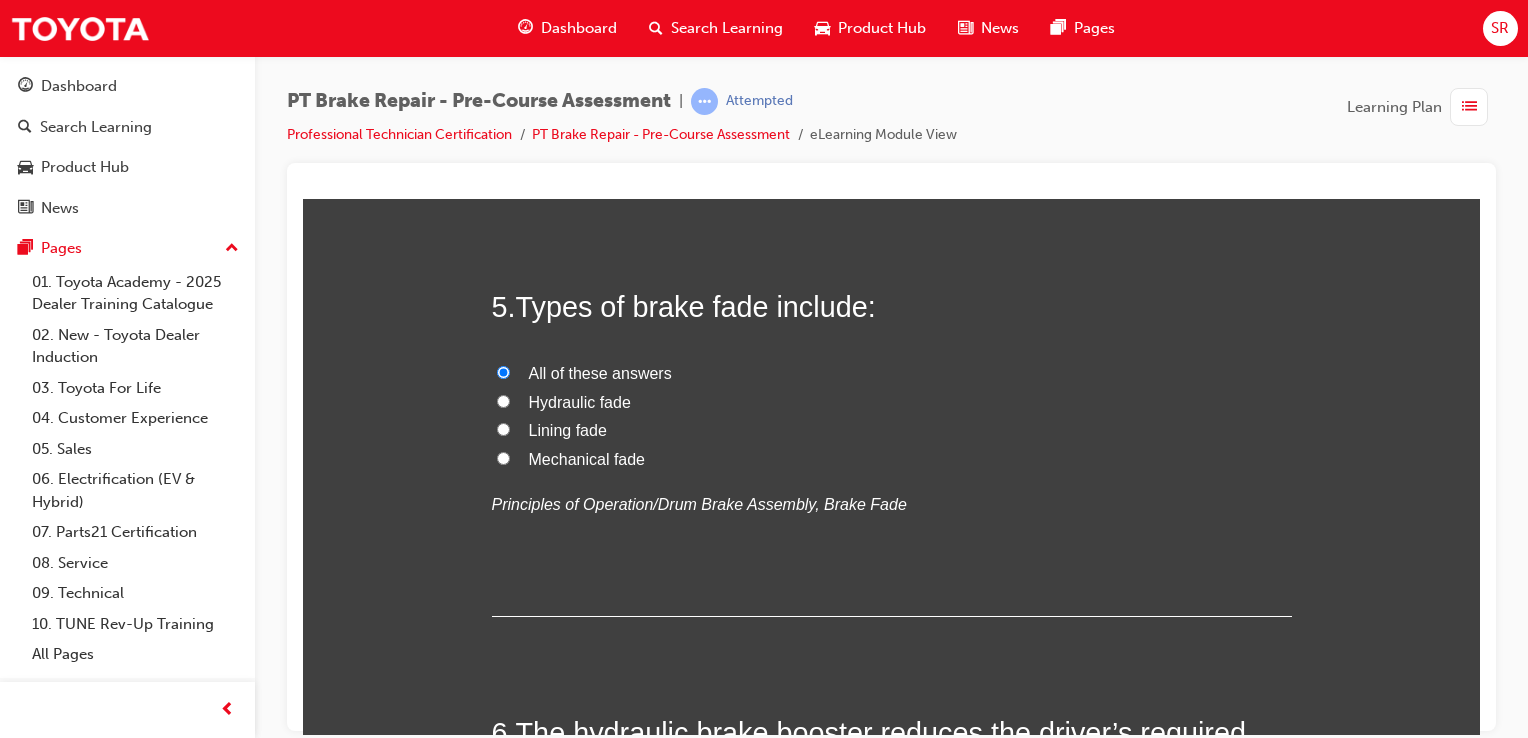 radio on "true" 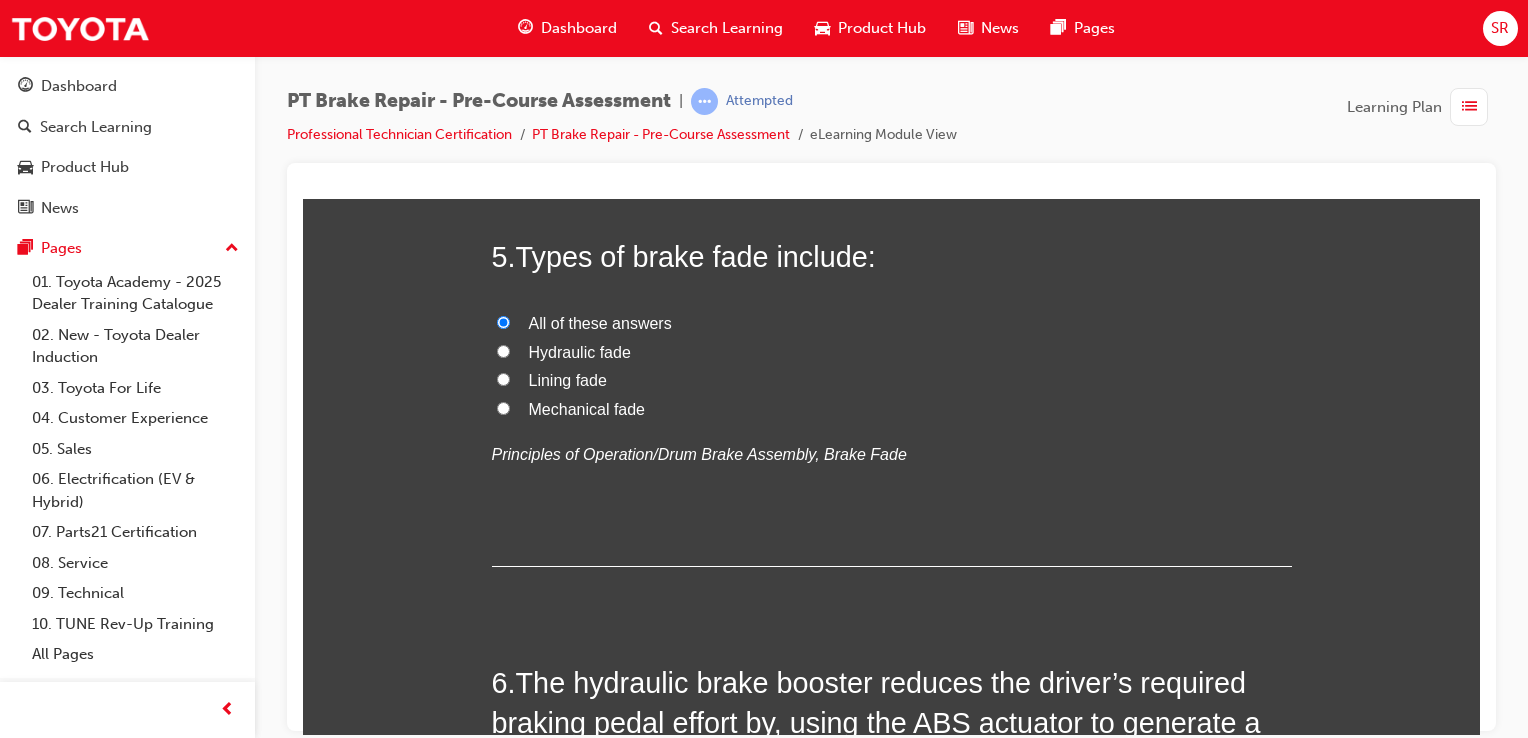scroll, scrollTop: 2300, scrollLeft: 0, axis: vertical 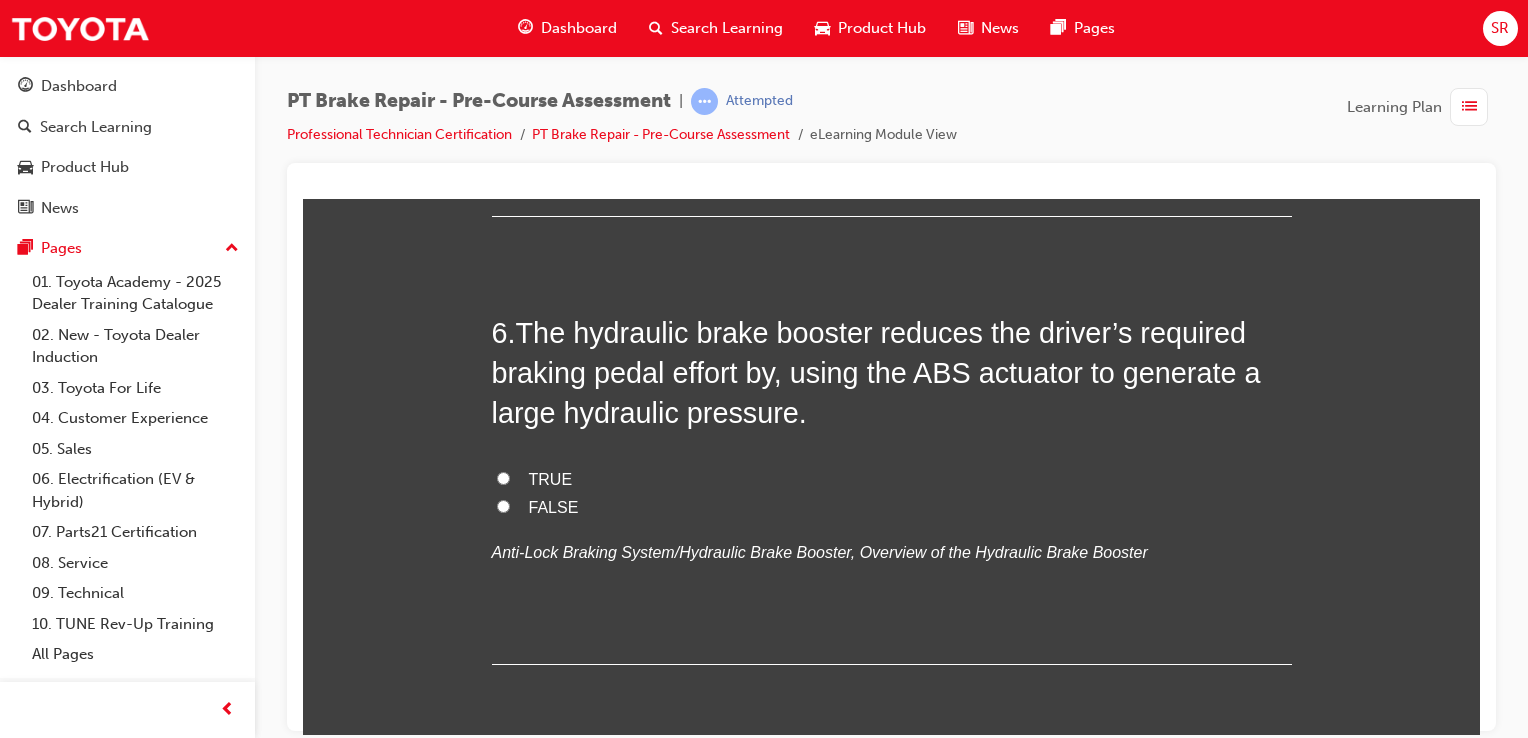 click on "FALSE" at bounding box center [554, 506] 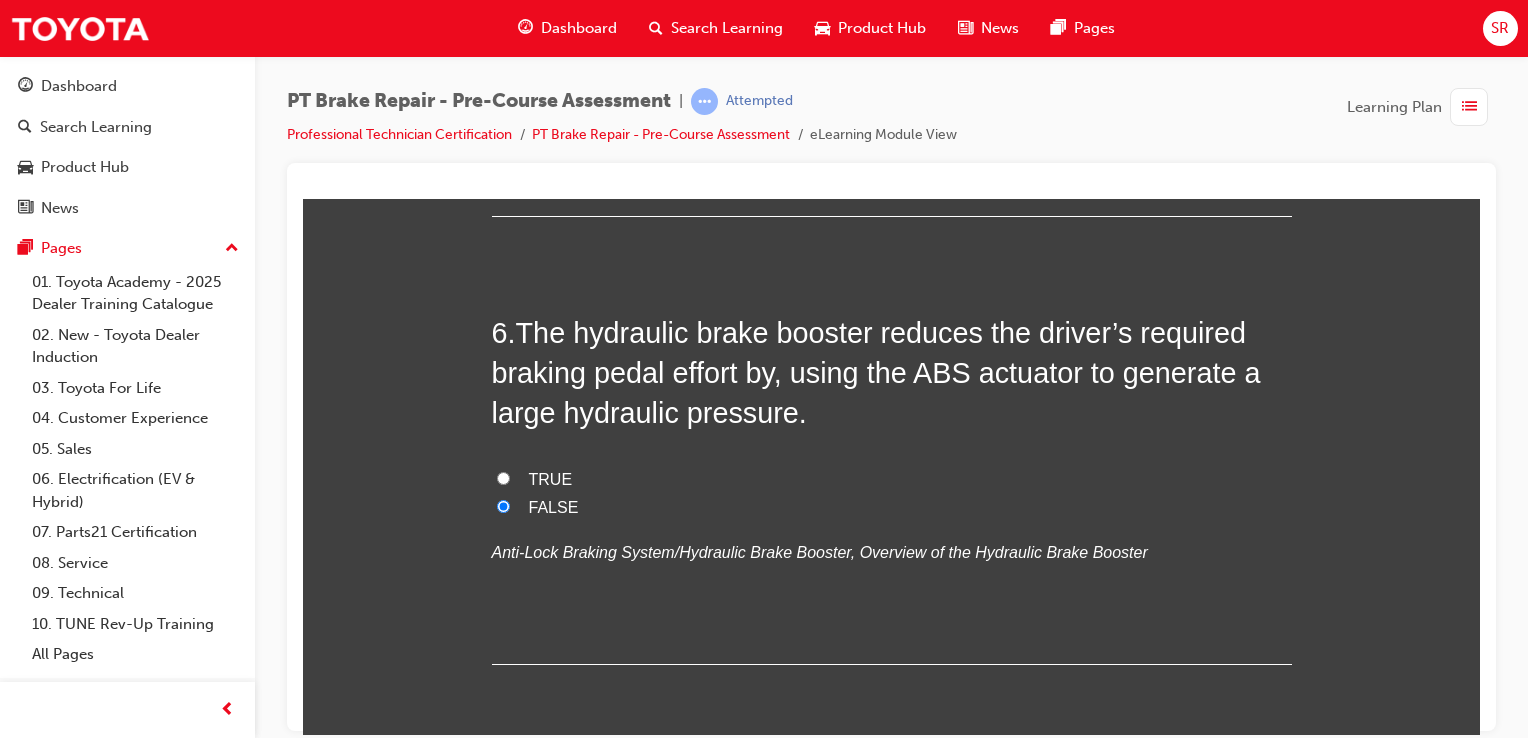 radio on "true" 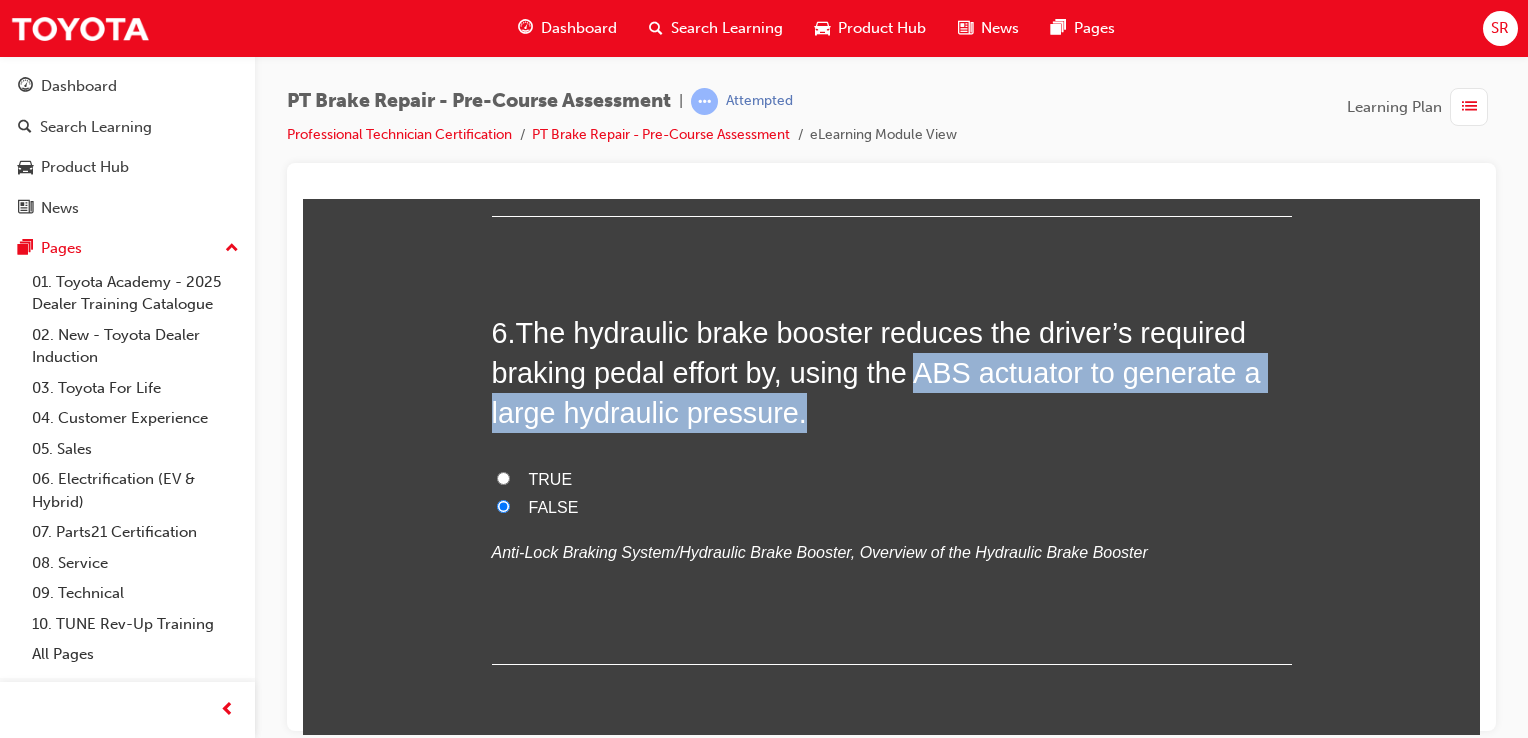 drag, startPoint x: 909, startPoint y: 370, endPoint x: 1047, endPoint y: 422, distance: 147.47203 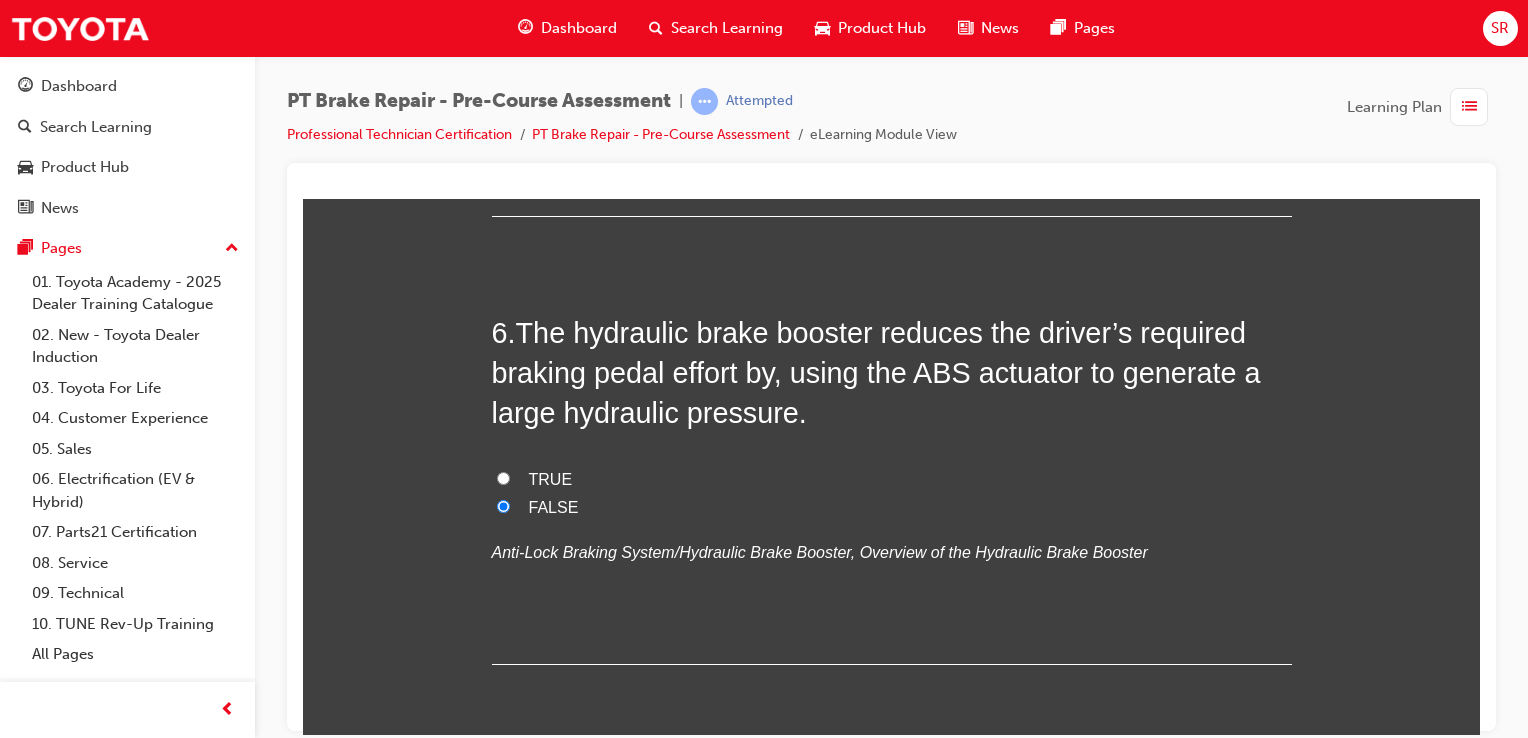 click on "TRUE" at bounding box center (892, 479) 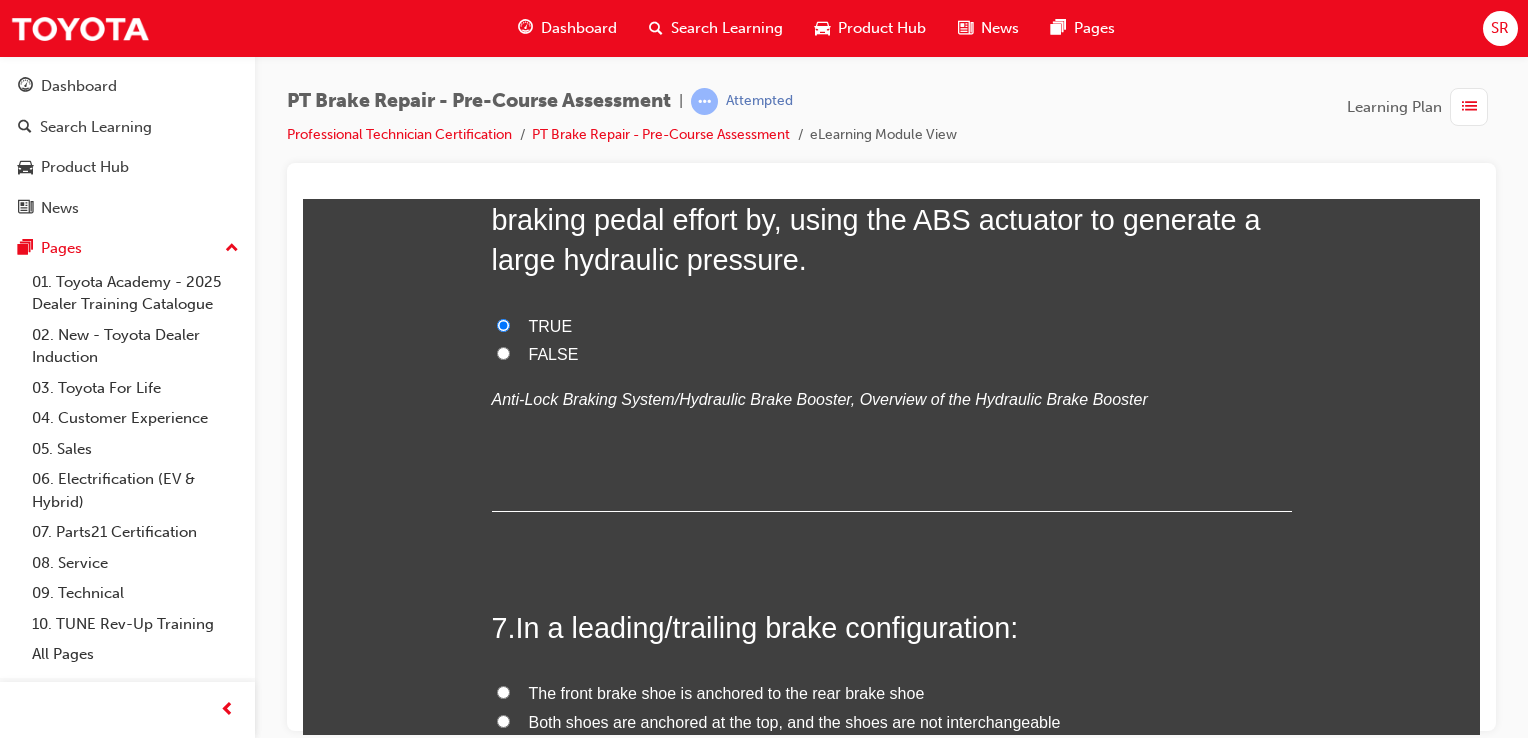scroll, scrollTop: 2400, scrollLeft: 0, axis: vertical 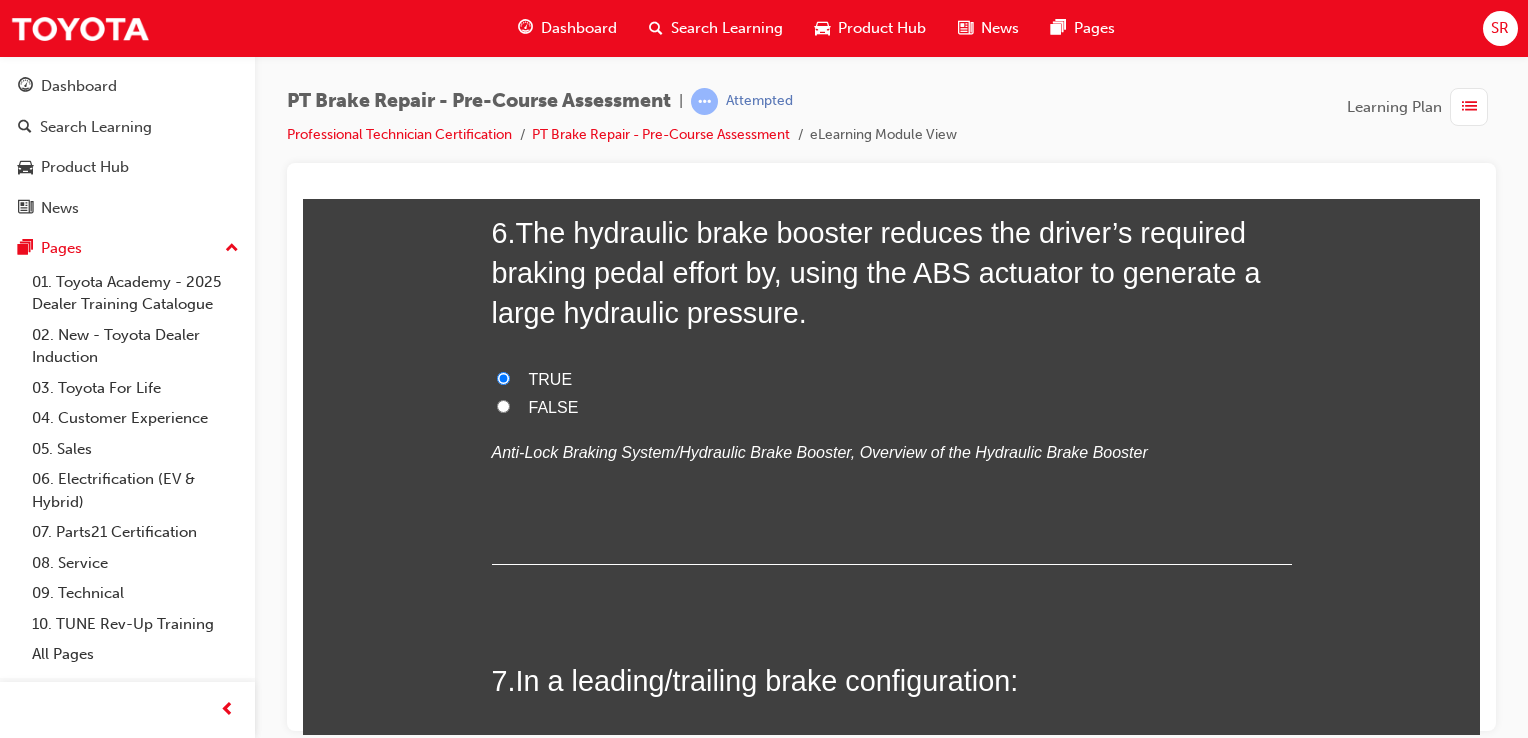 click on "FALSE" at bounding box center [503, 405] 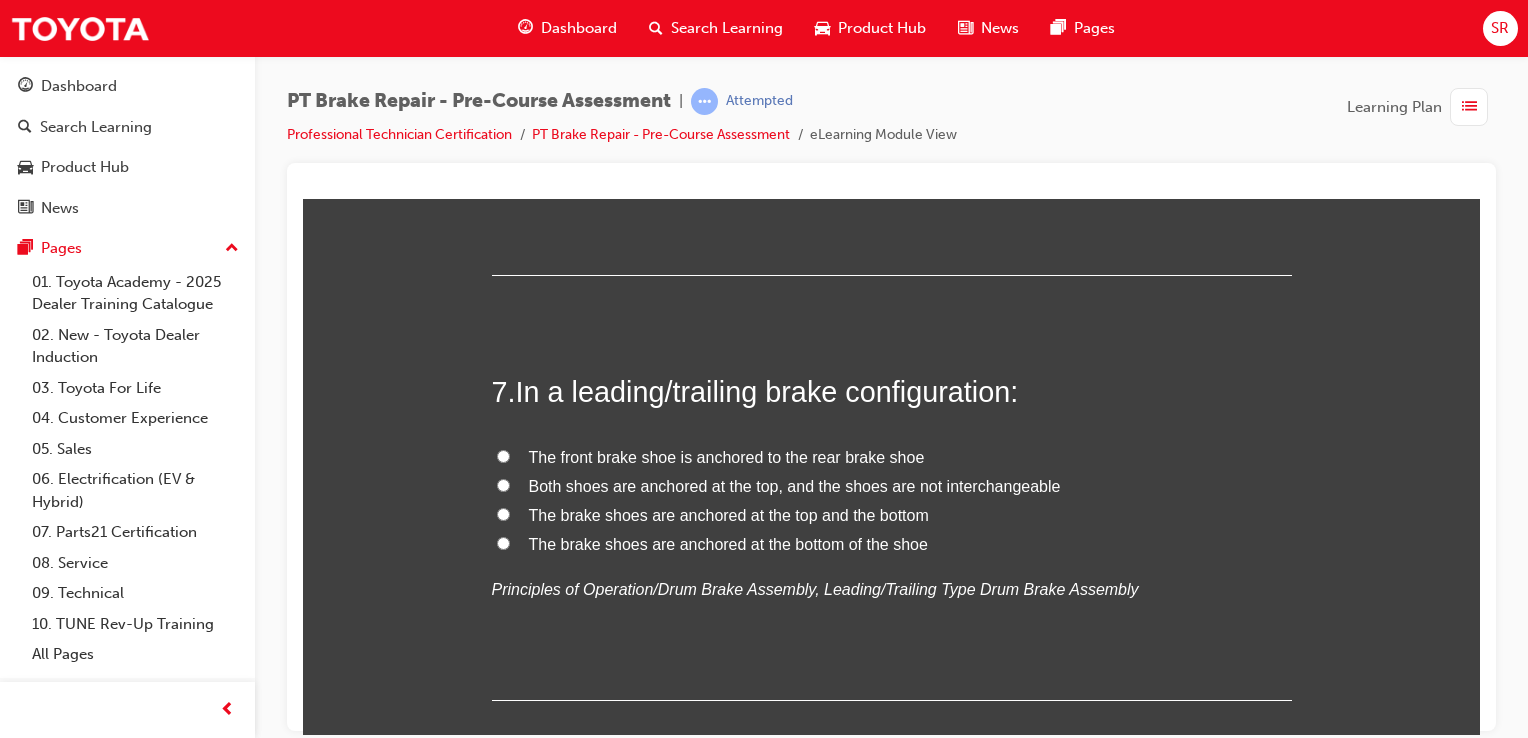 scroll, scrollTop: 2700, scrollLeft: 0, axis: vertical 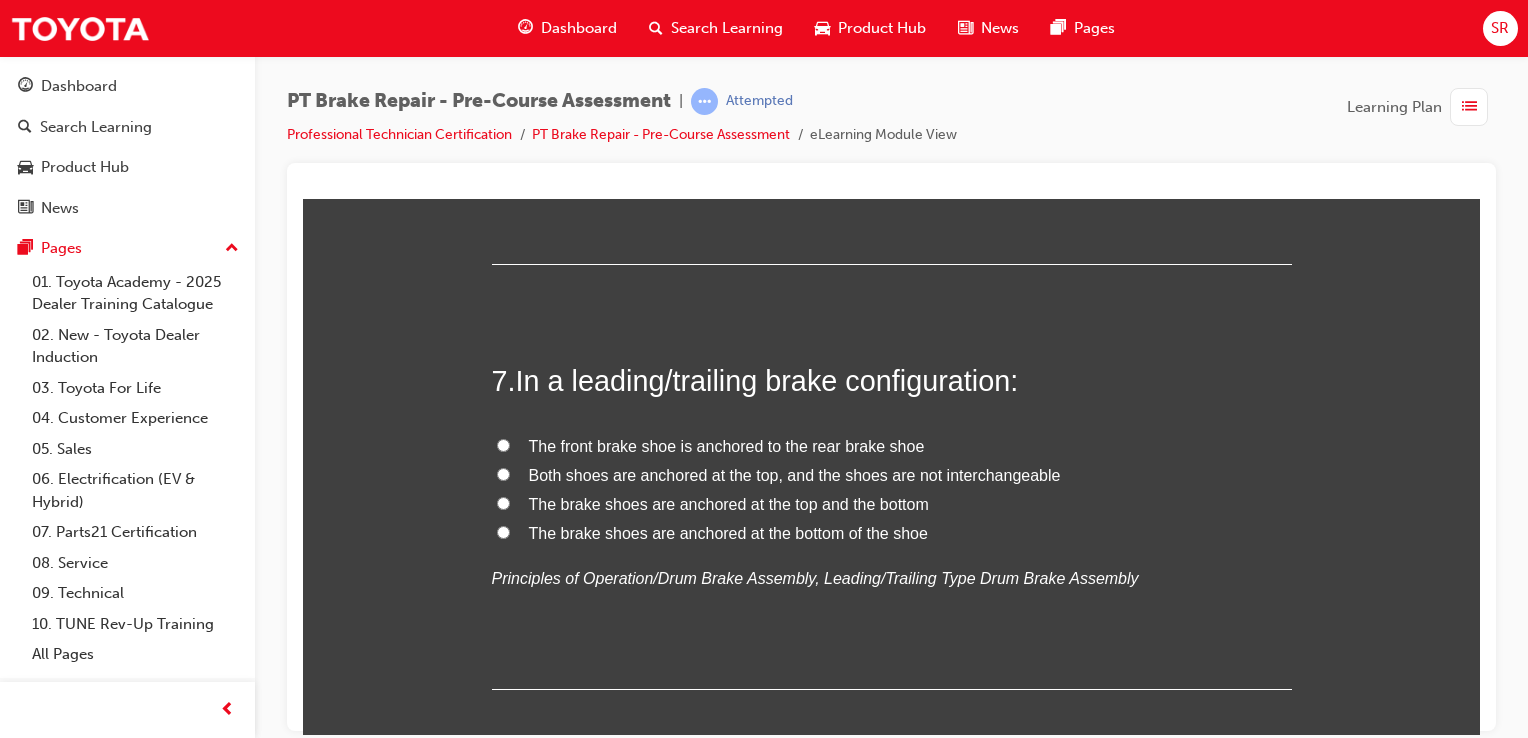 click on "The brake shoes are anchored at the top and the bottom" at bounding box center (892, 504) 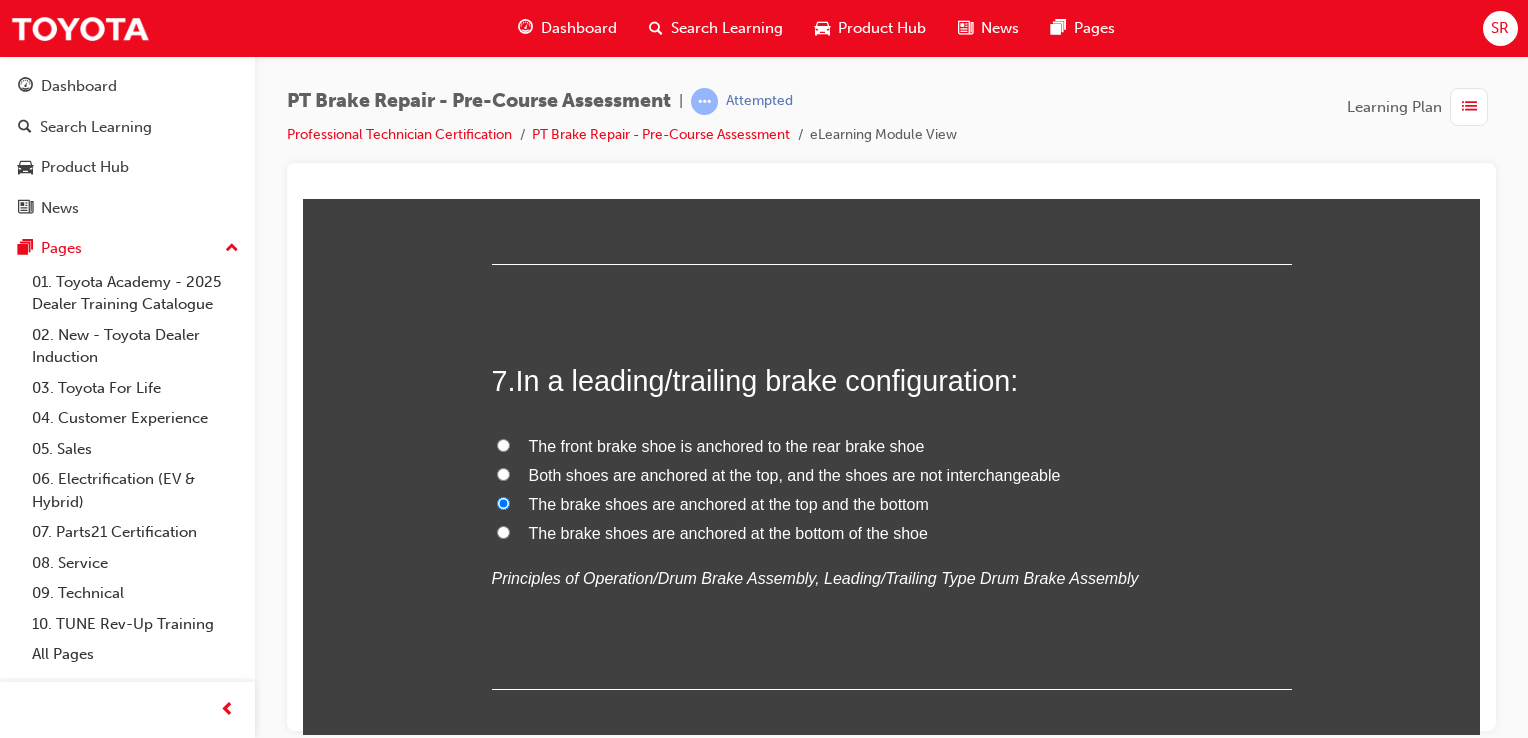 radio on "true" 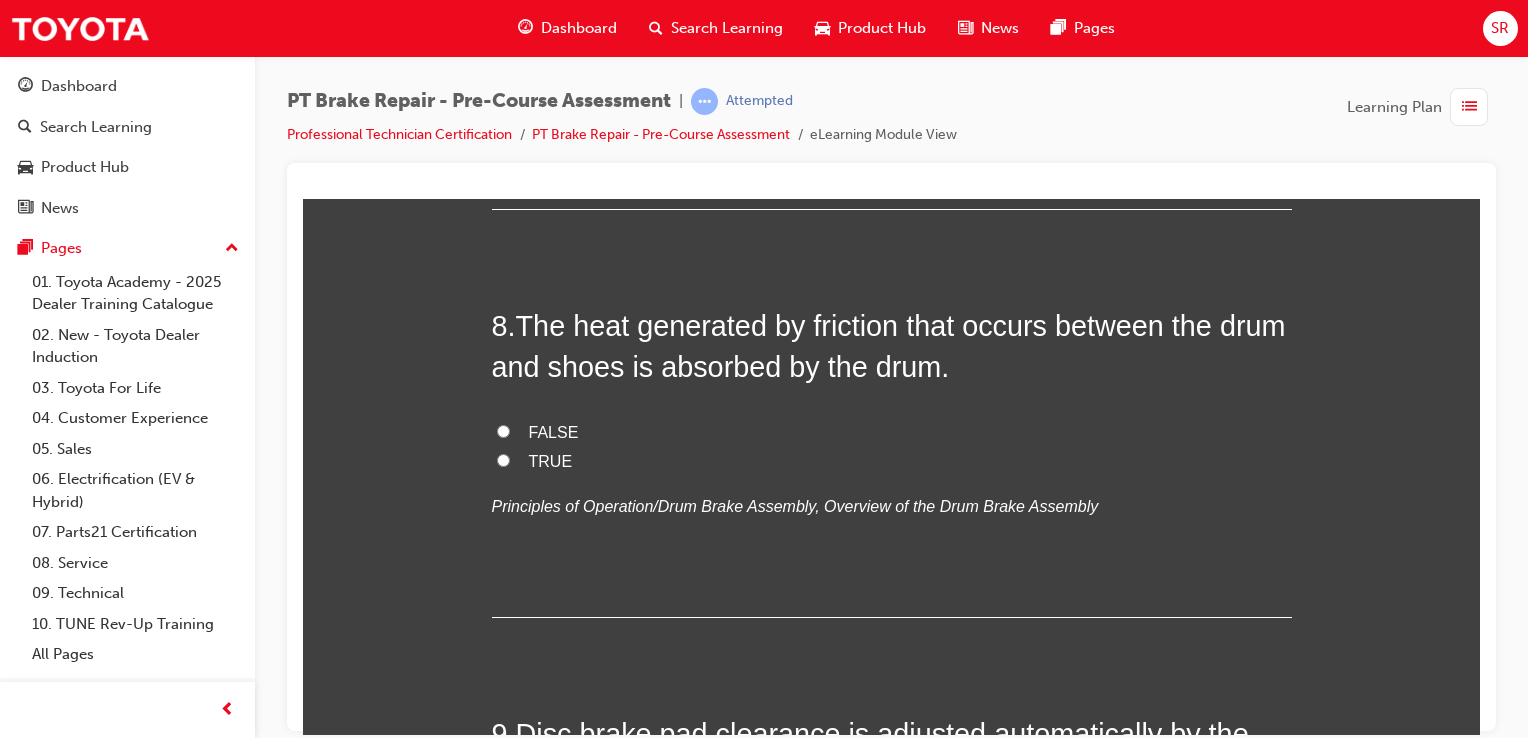 scroll, scrollTop: 3200, scrollLeft: 0, axis: vertical 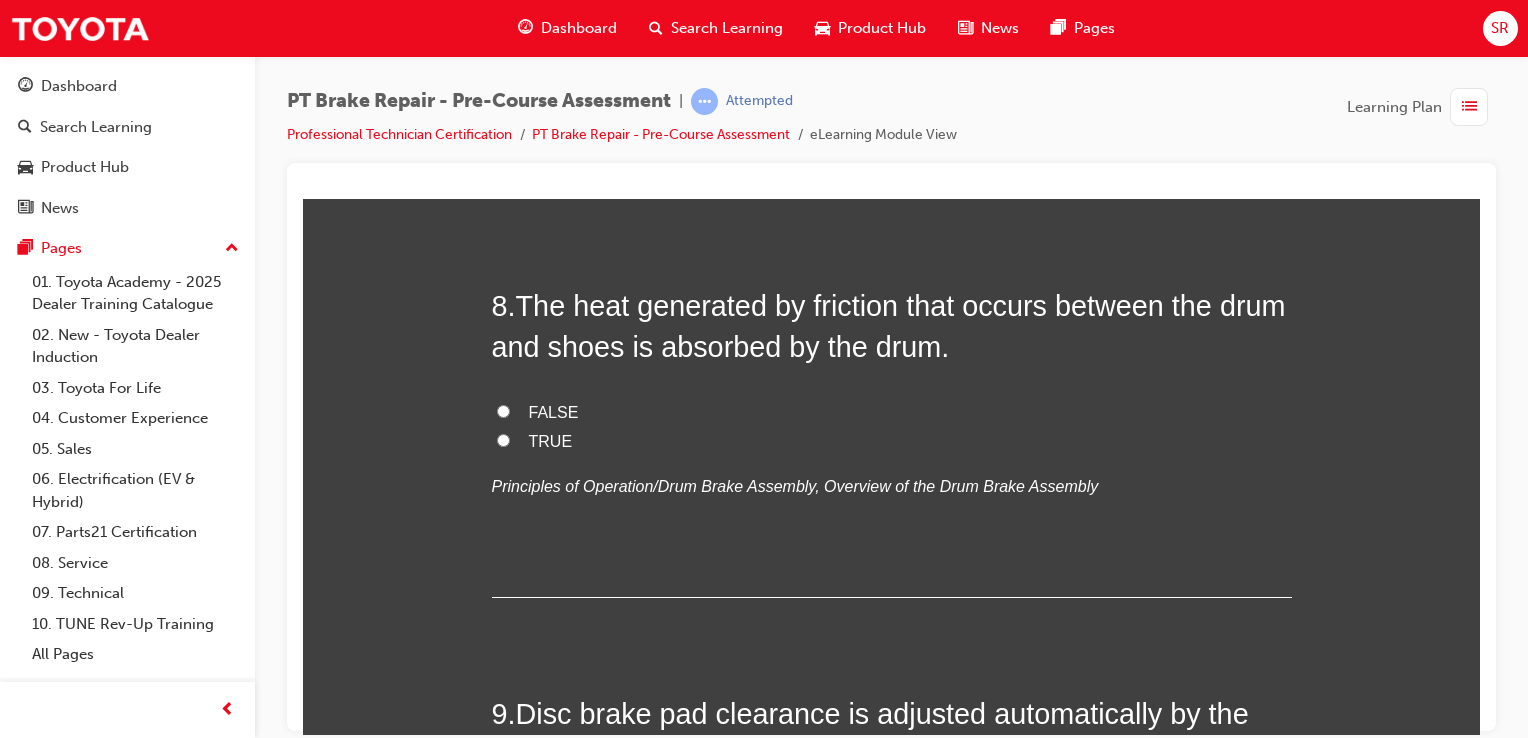 click on "TRUE" at bounding box center [503, 439] 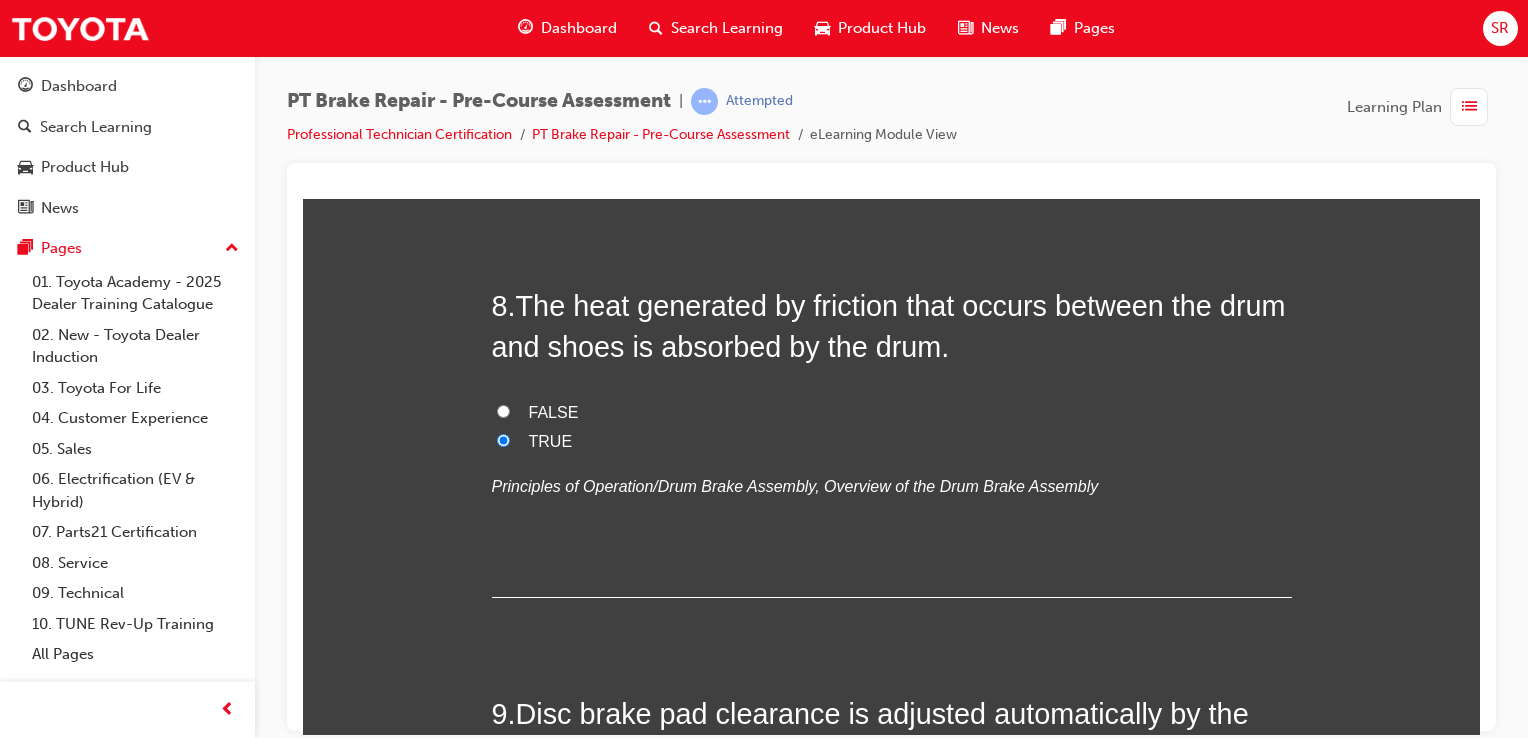 radio on "true" 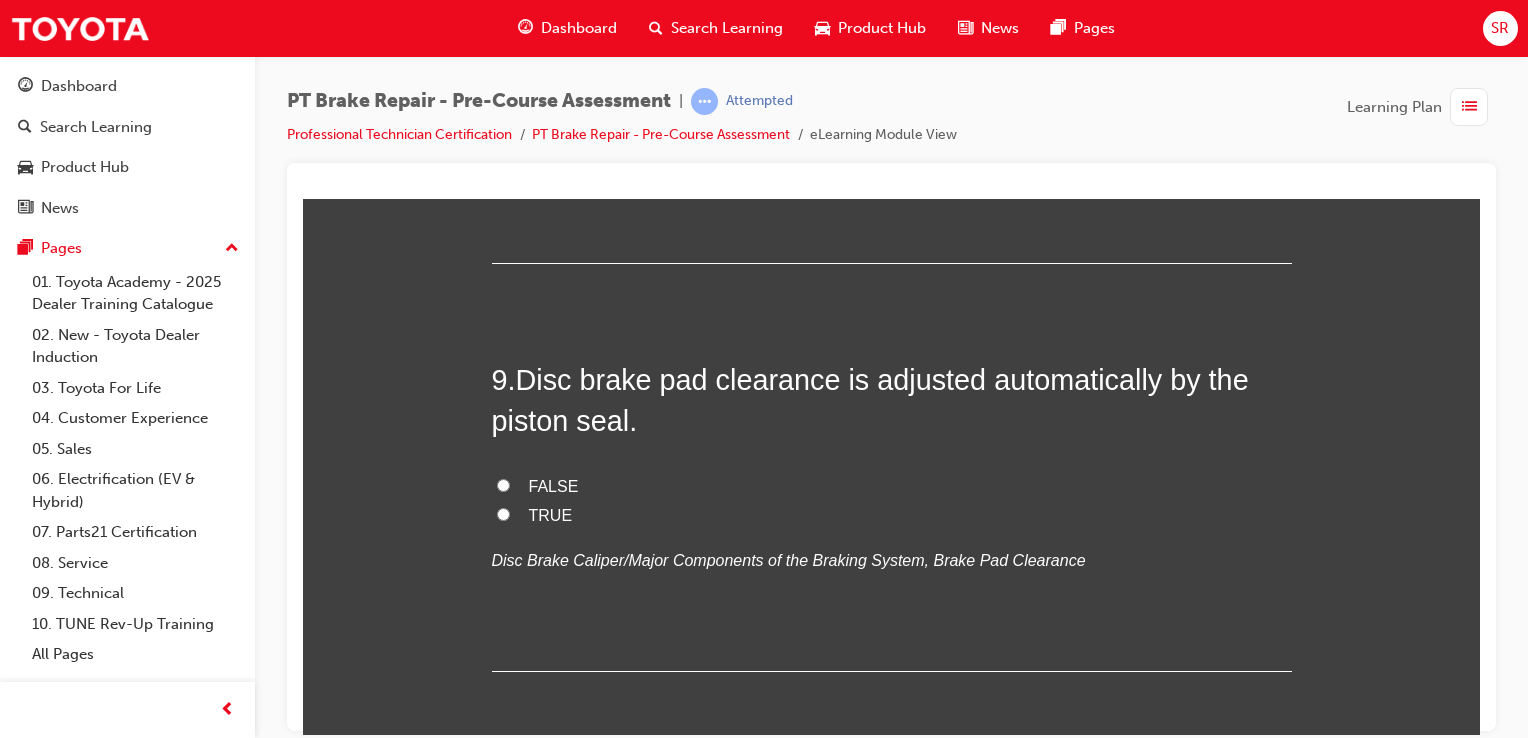 scroll, scrollTop: 3600, scrollLeft: 0, axis: vertical 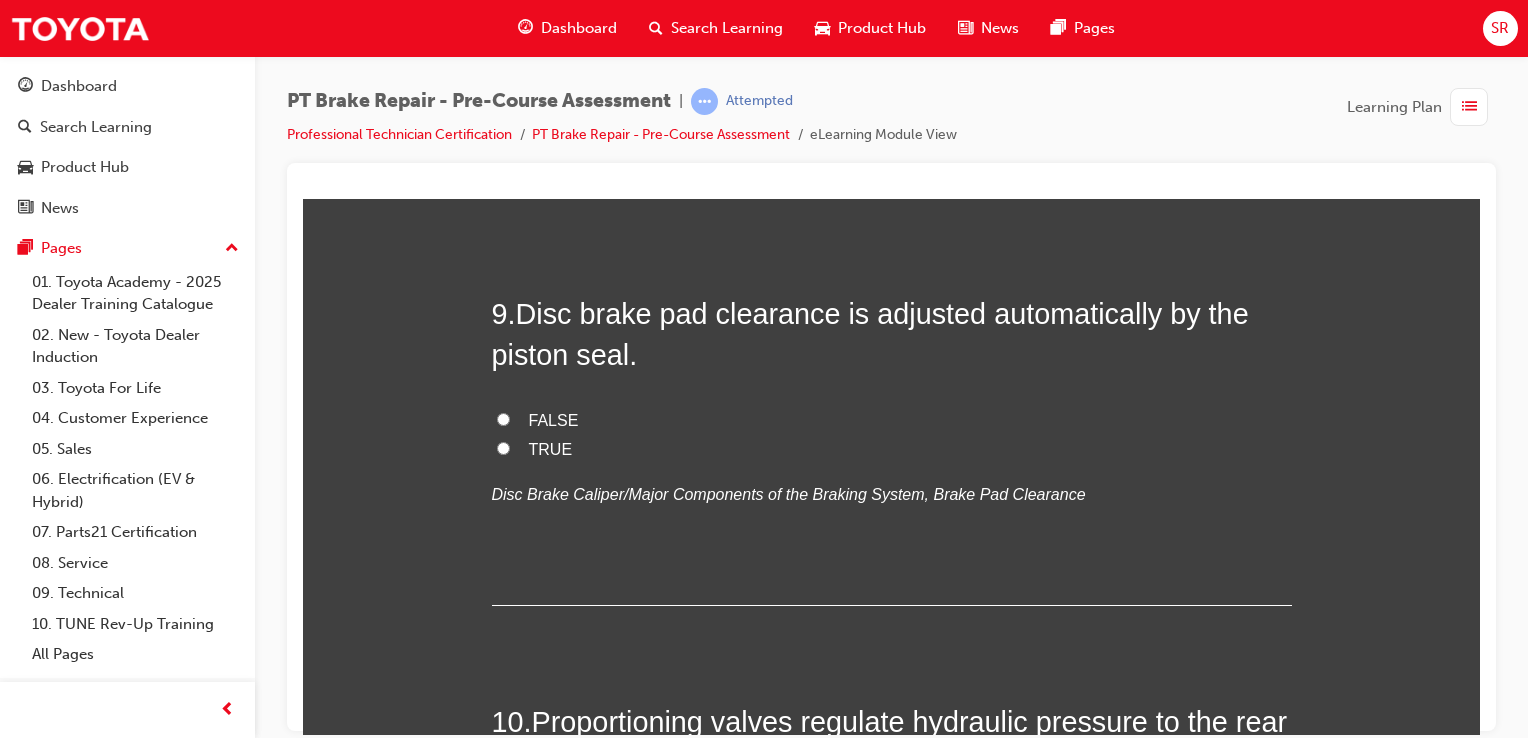 click on "TRUE" at bounding box center [551, 448] 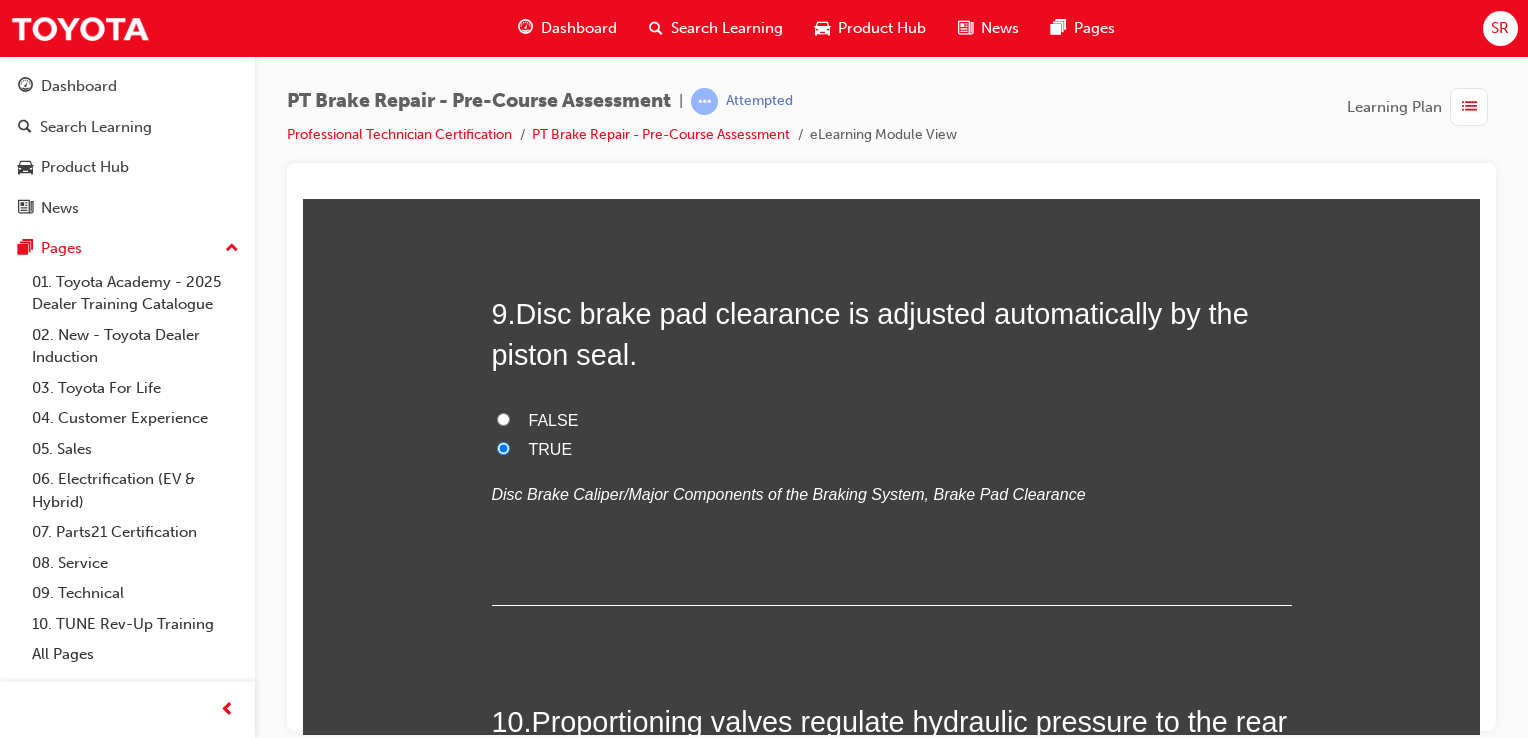radio on "true" 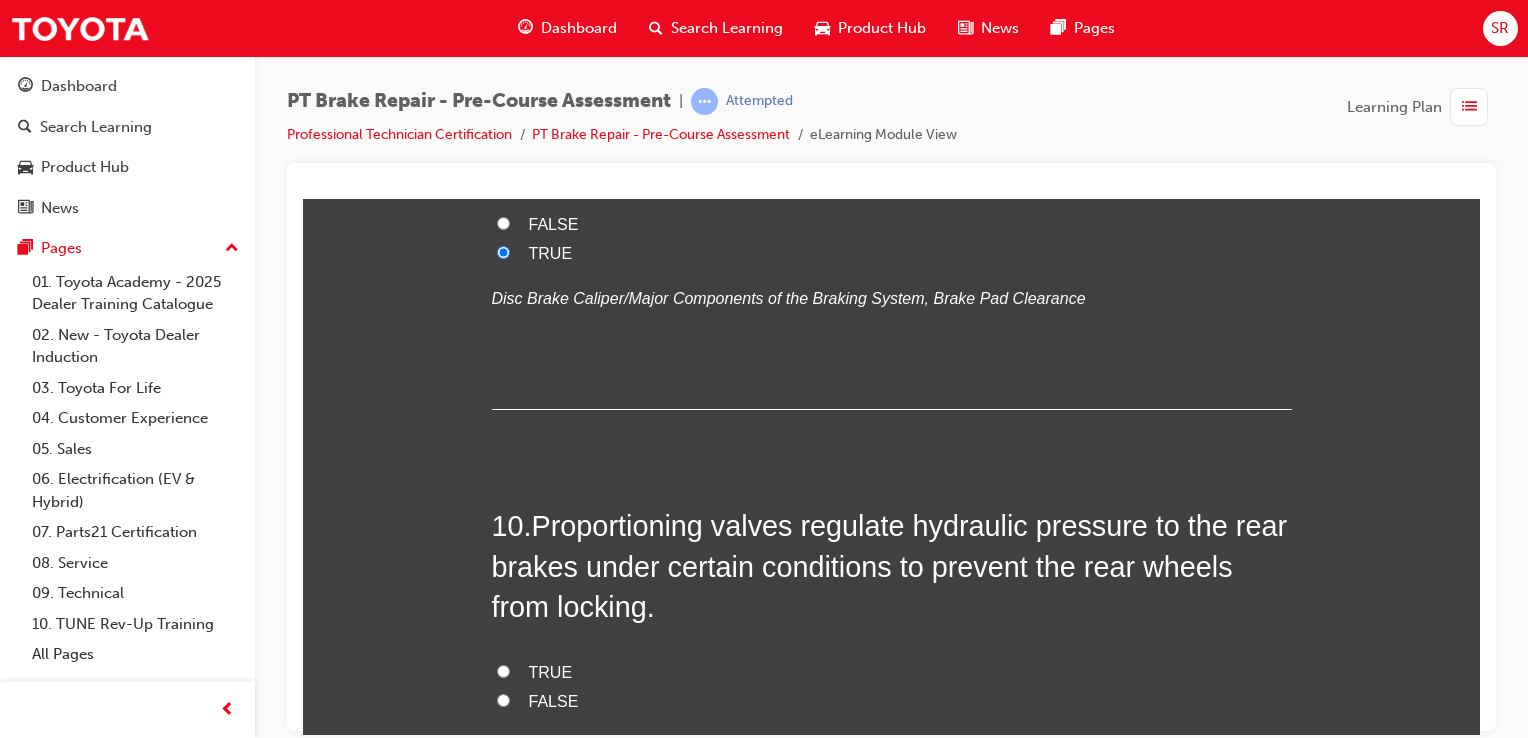 scroll, scrollTop: 3900, scrollLeft: 0, axis: vertical 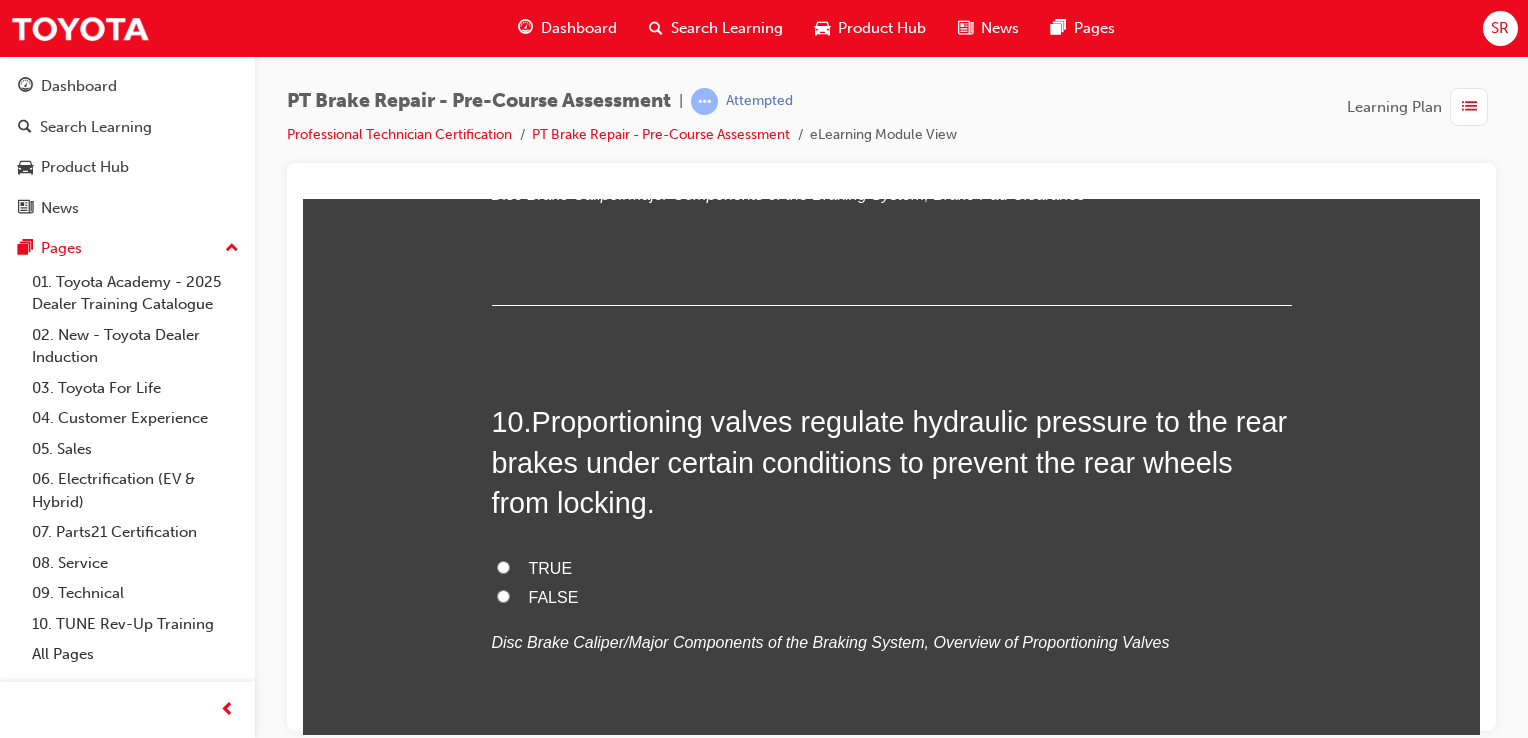 click on "TRUE" at bounding box center [551, 567] 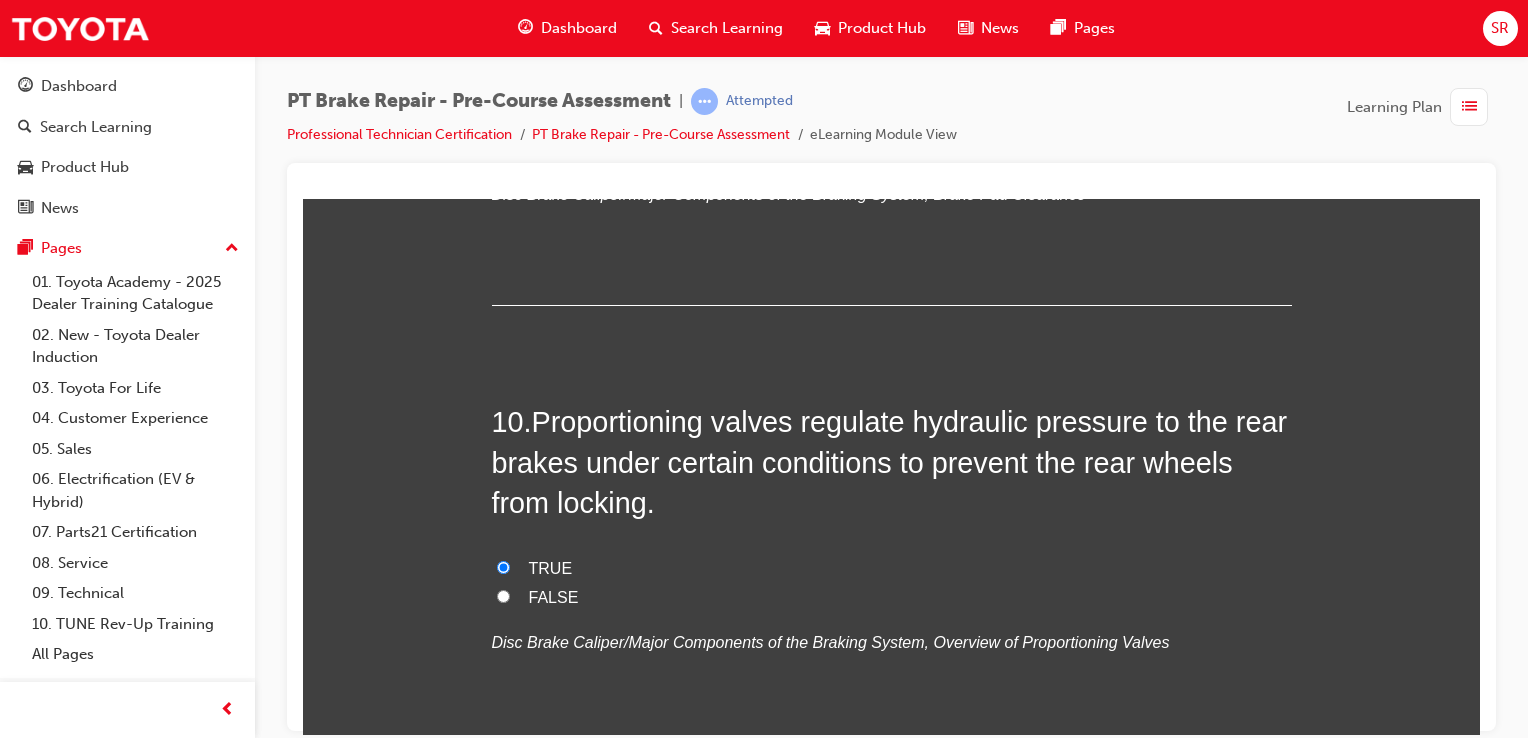 radio on "true" 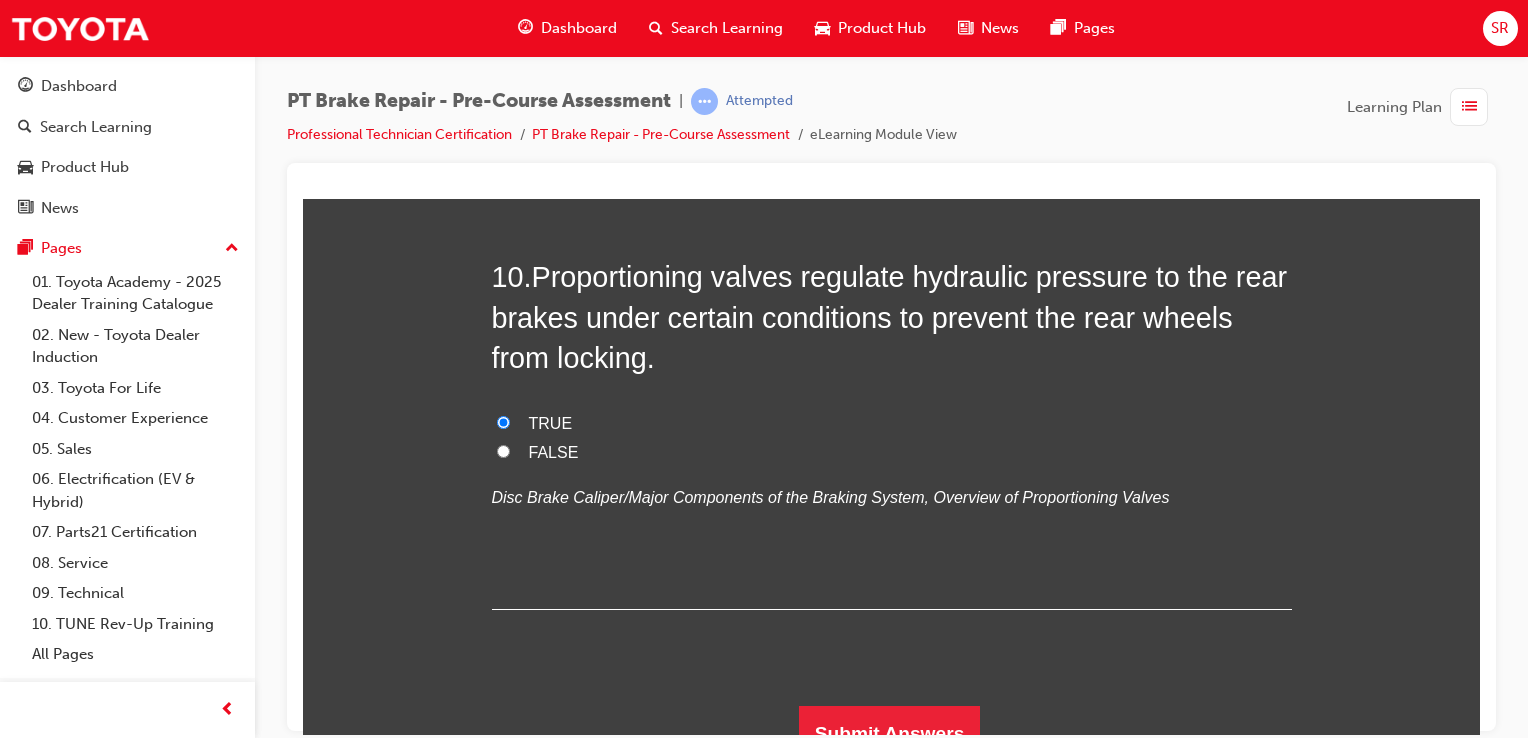 scroll, scrollTop: 4068, scrollLeft: 0, axis: vertical 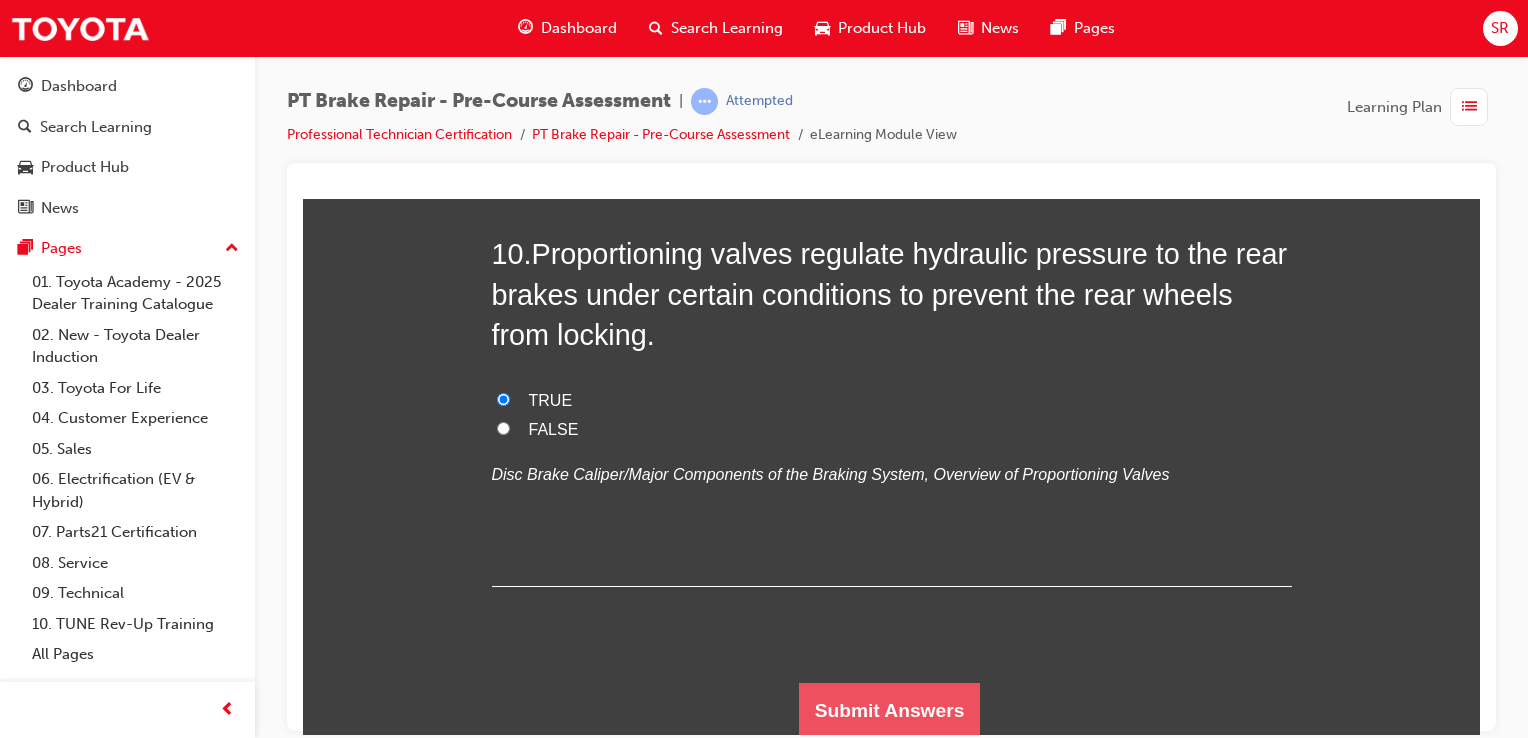 click on "Submit Answers" at bounding box center [890, 710] 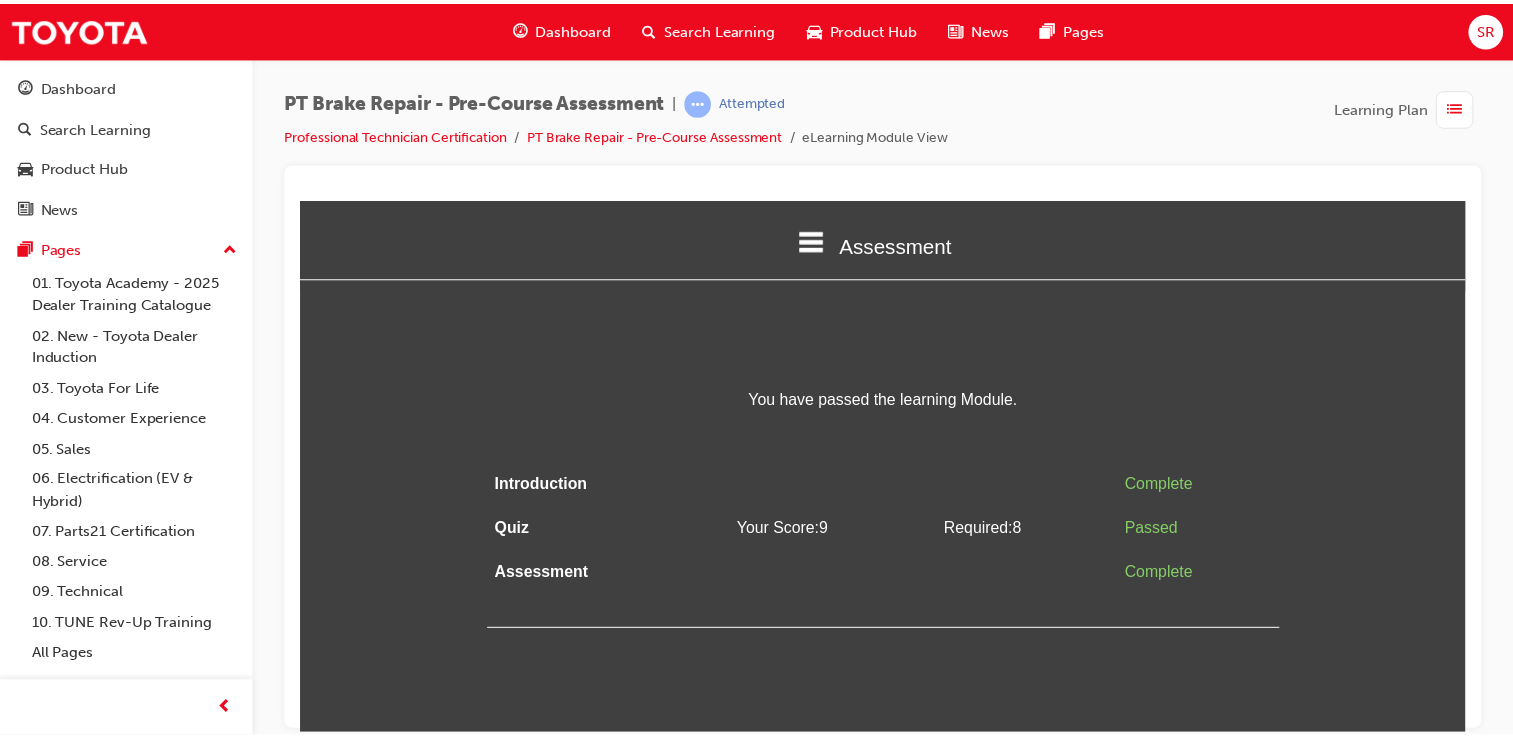 scroll, scrollTop: 0, scrollLeft: 0, axis: both 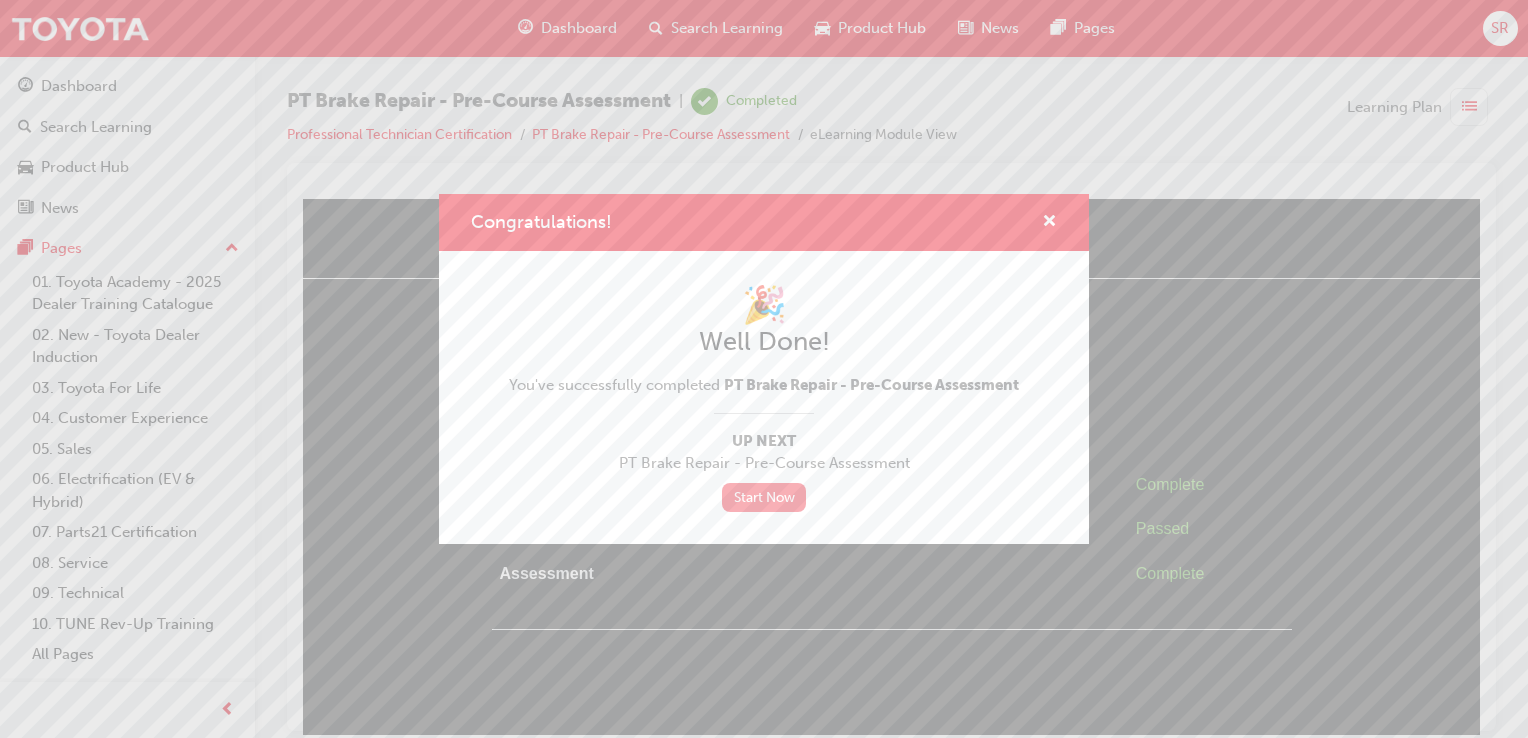 click on "Start Now" at bounding box center [764, 497] 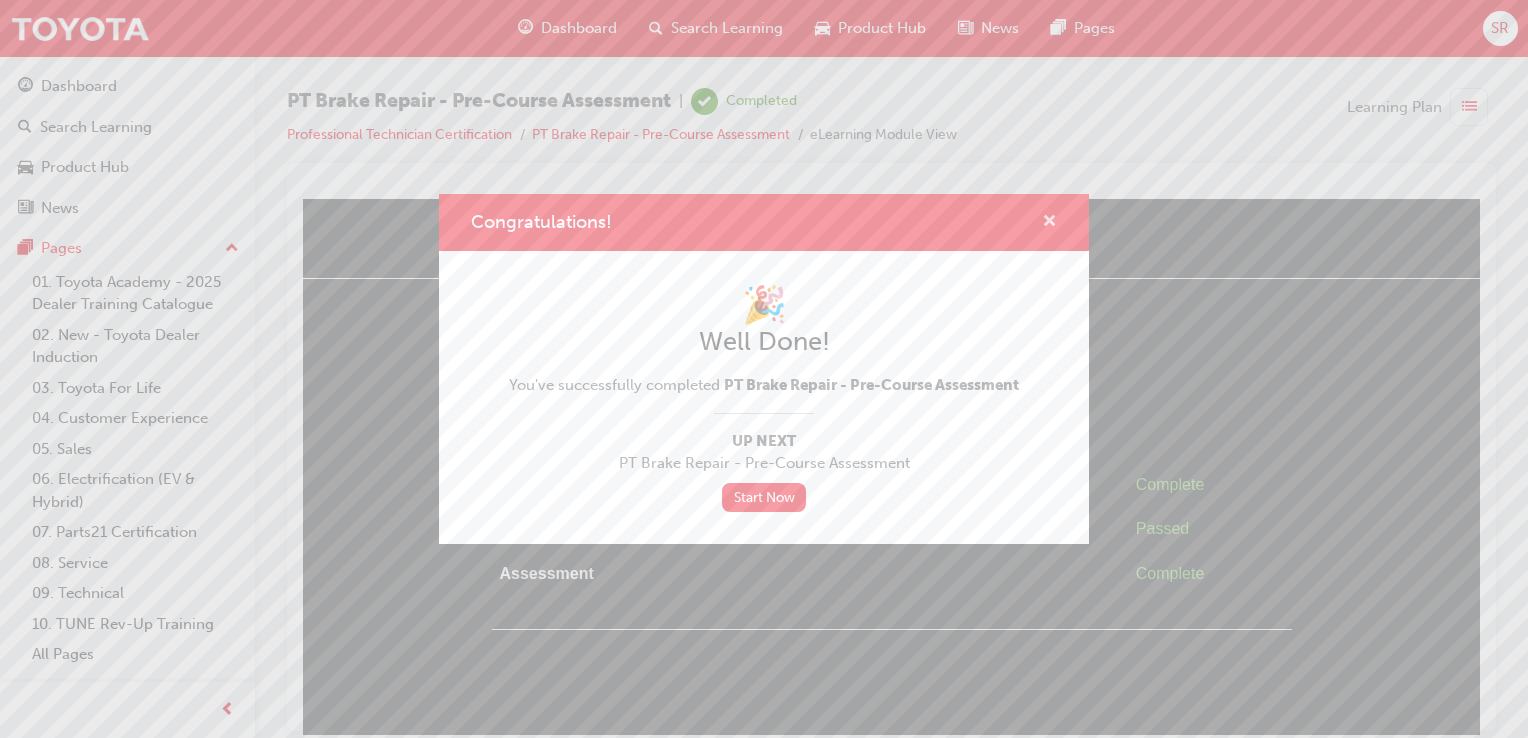 click at bounding box center [1049, 223] 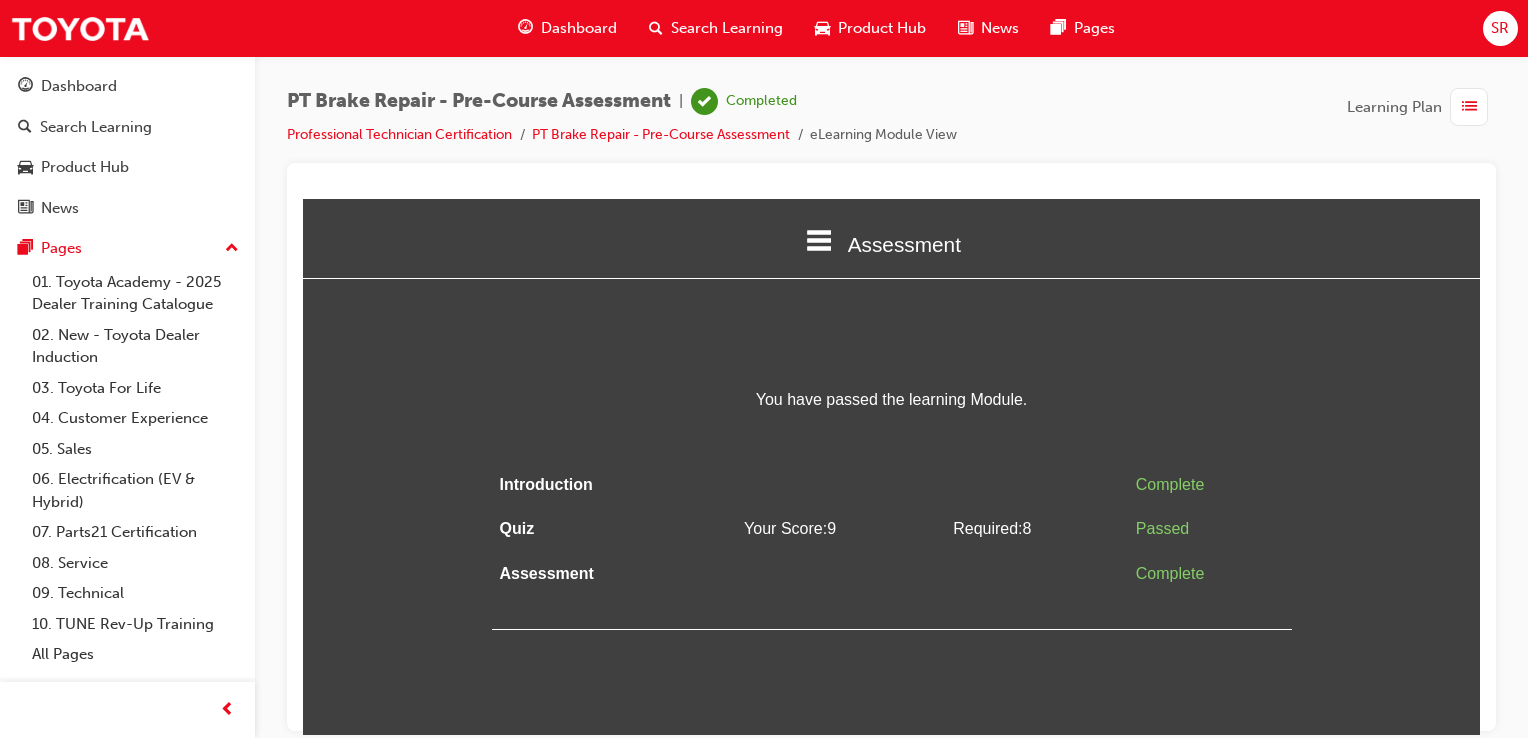 click 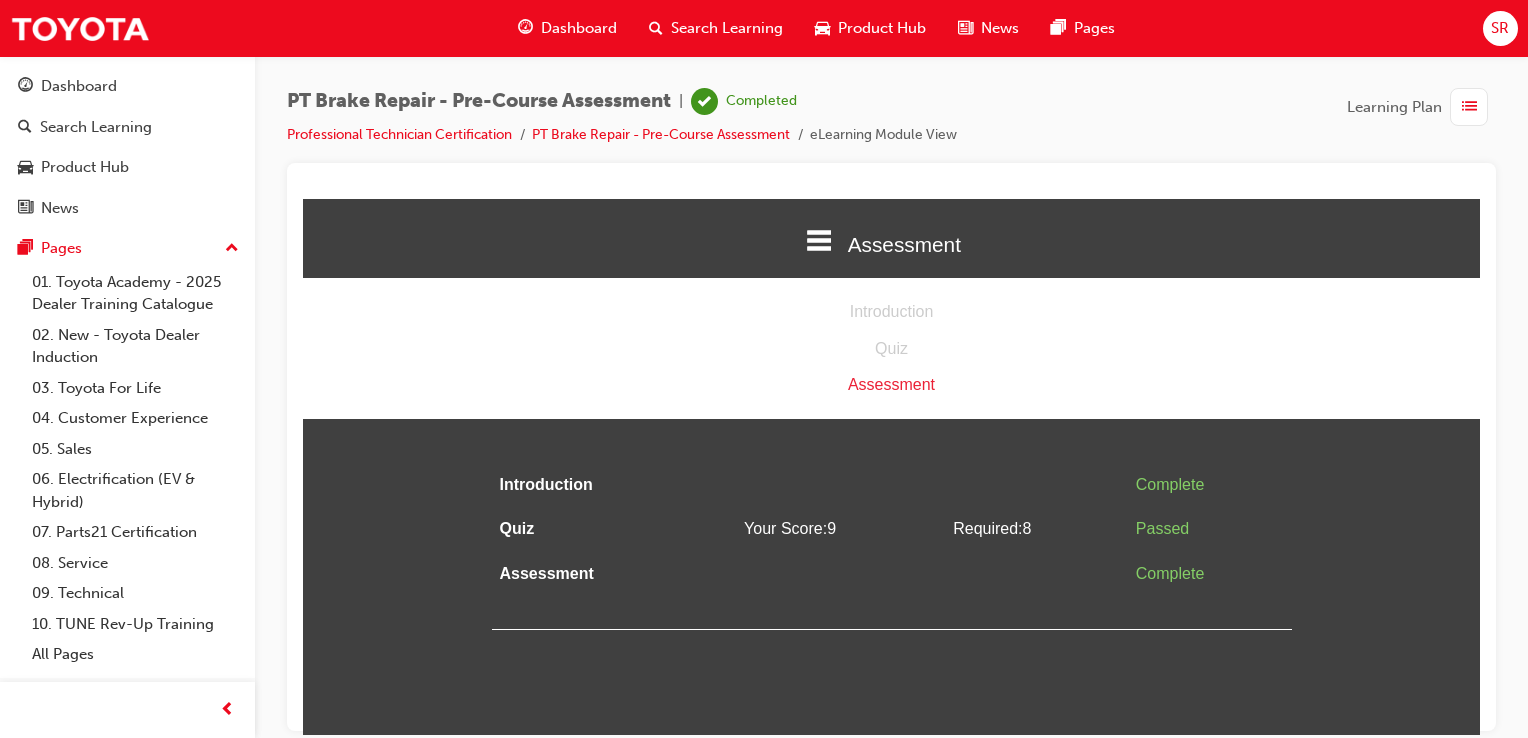 click on "Quiz" at bounding box center (891, 348) 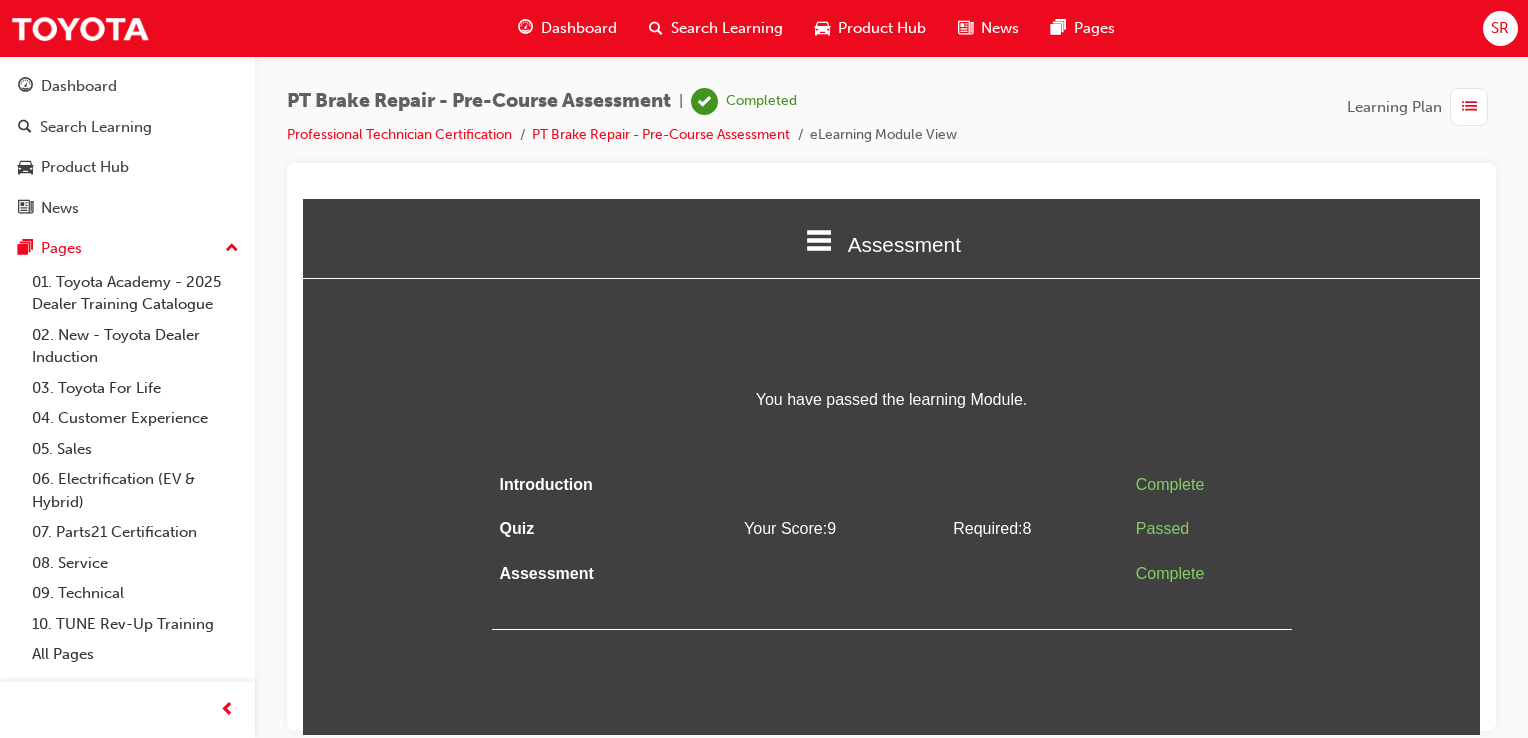 click on "Dashboard" at bounding box center [579, 28] 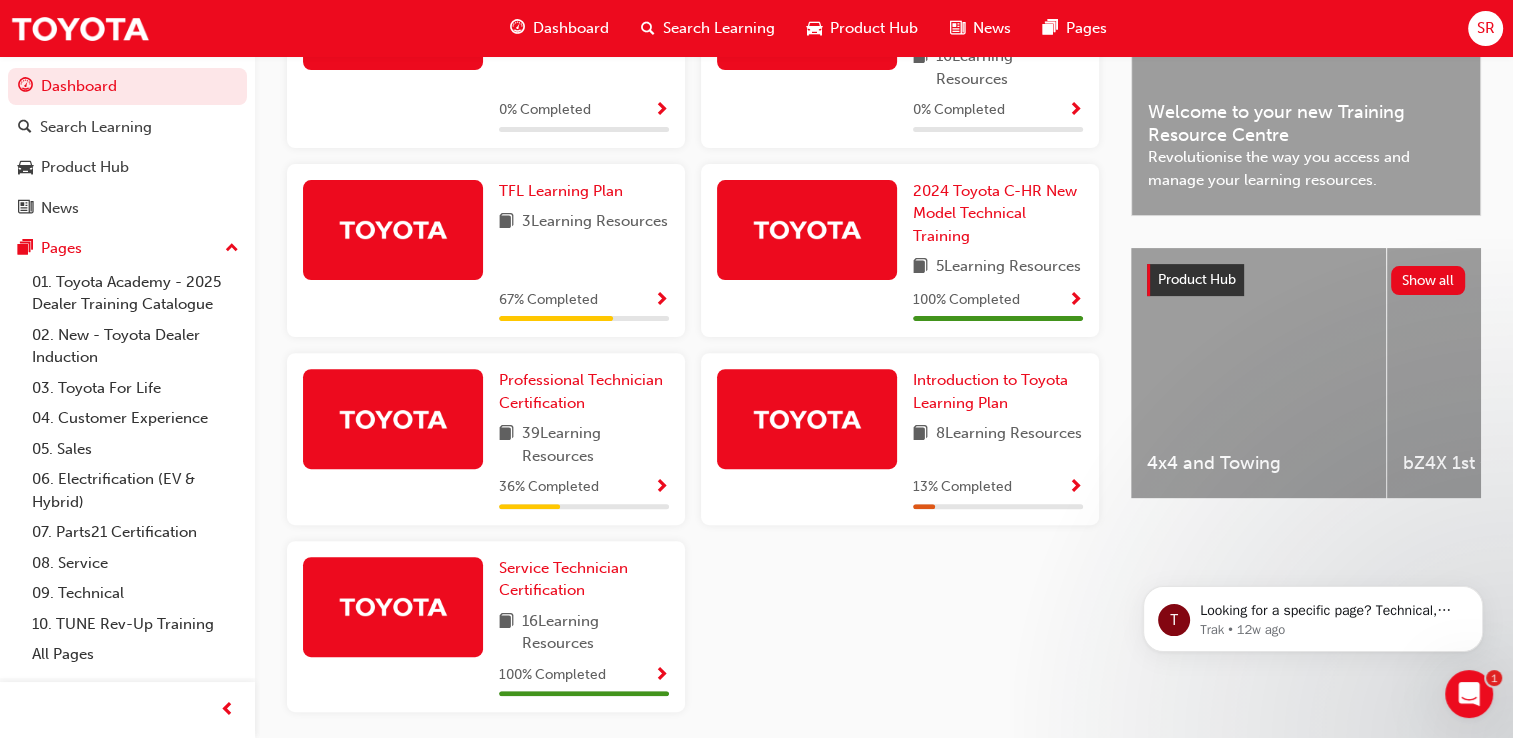 scroll, scrollTop: 600, scrollLeft: 0, axis: vertical 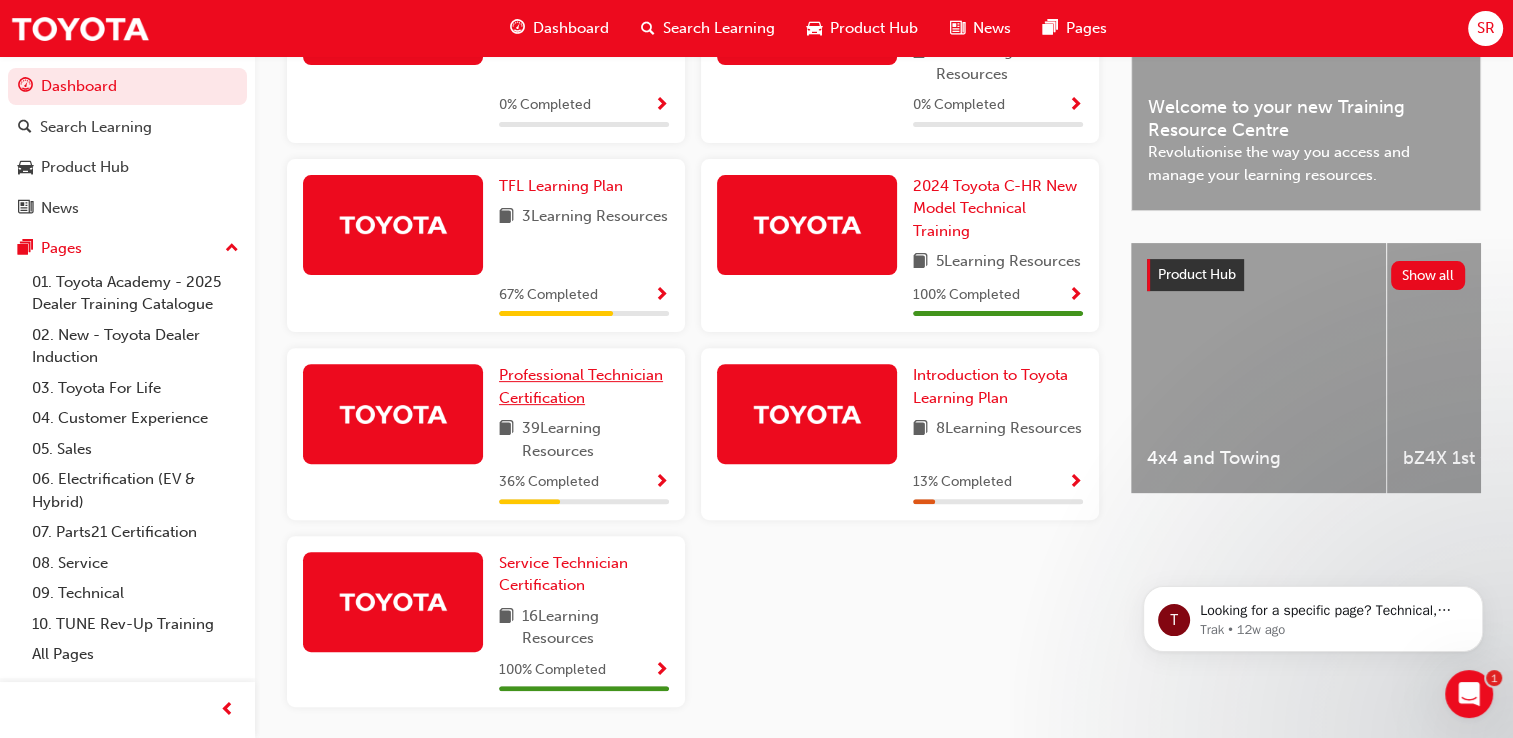 click on "Professional Technician Certification" at bounding box center (581, 386) 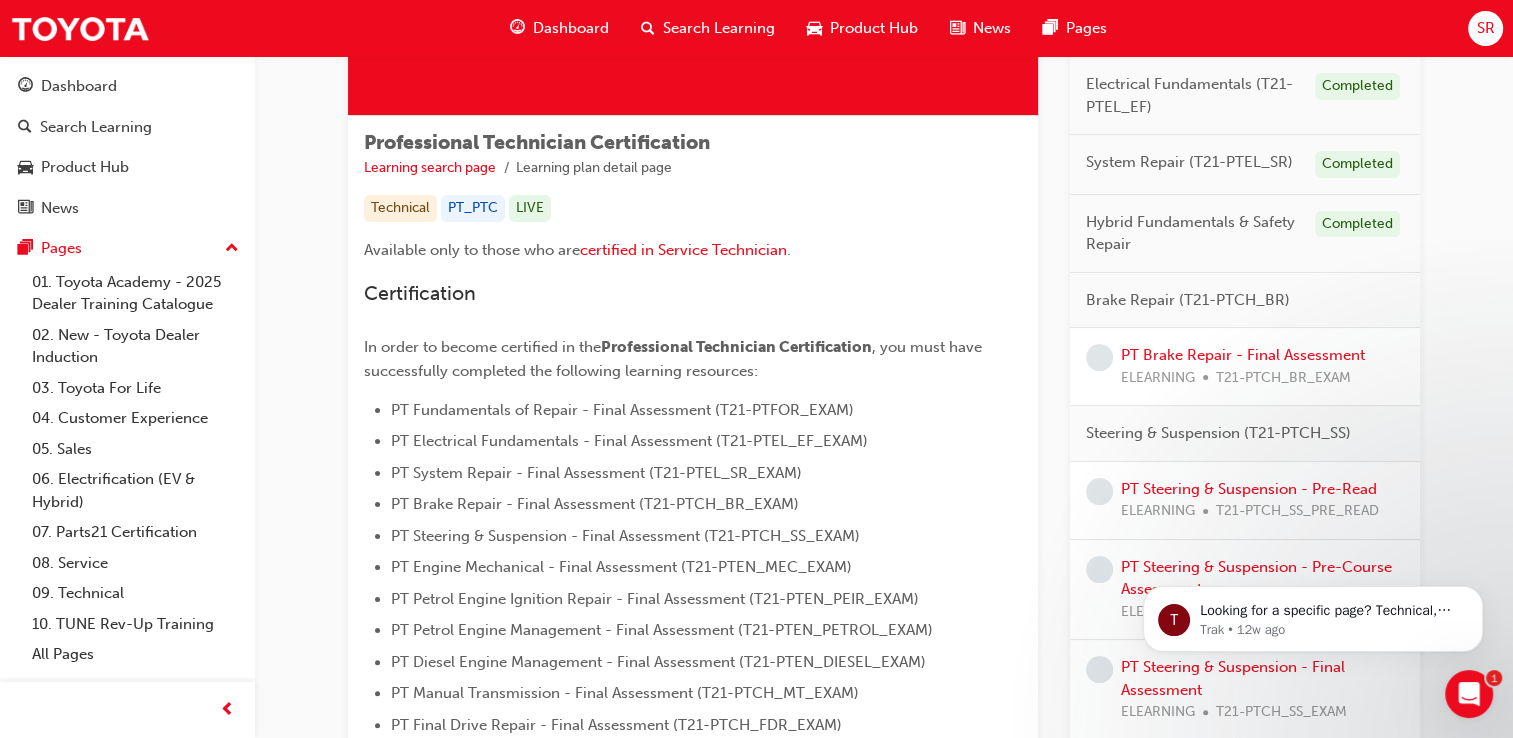 scroll, scrollTop: 300, scrollLeft: 0, axis: vertical 